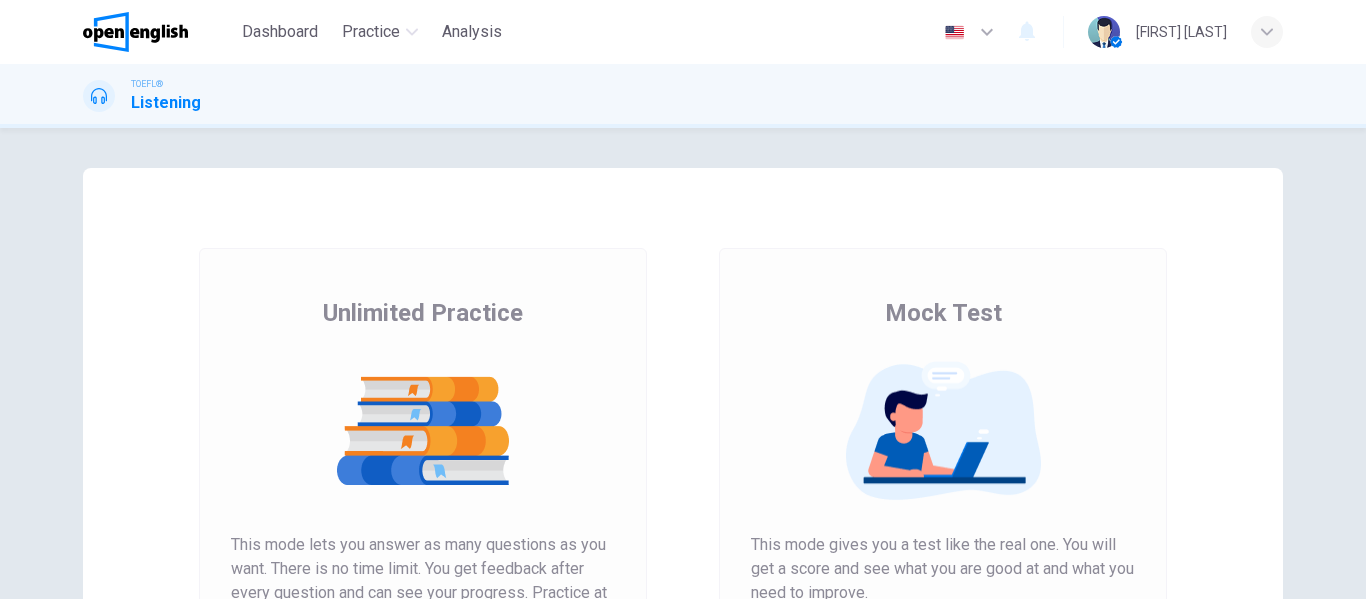 scroll, scrollTop: 0, scrollLeft: 0, axis: both 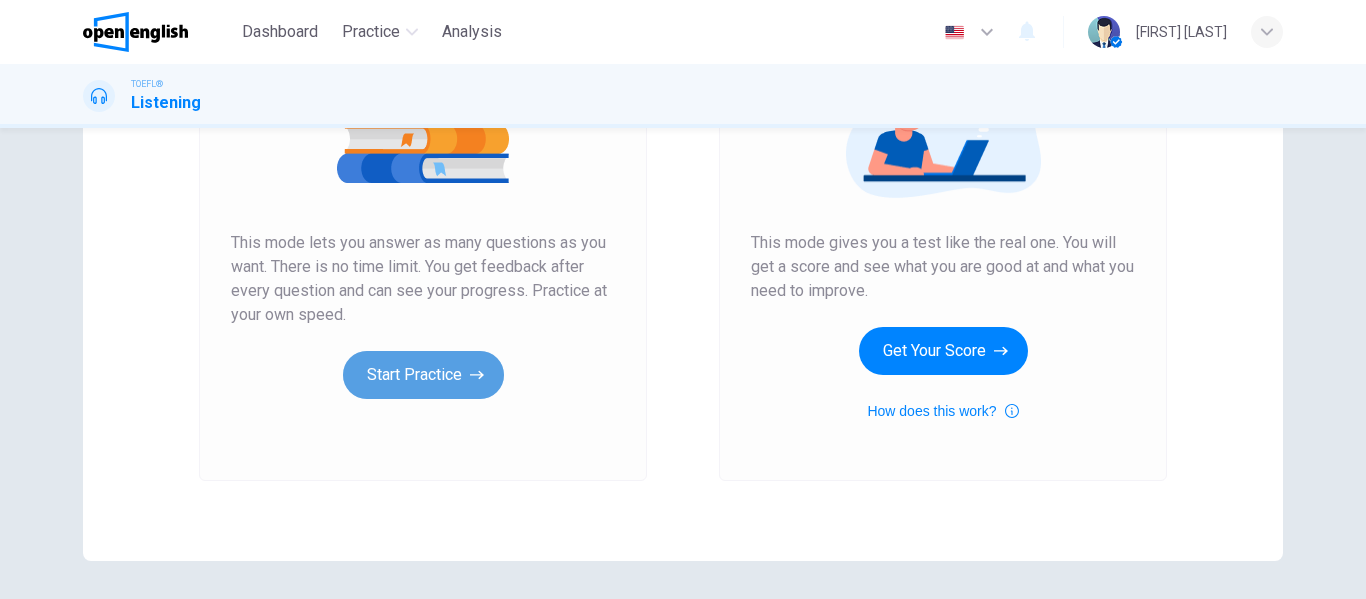 click on "Start Practice" at bounding box center [423, 375] 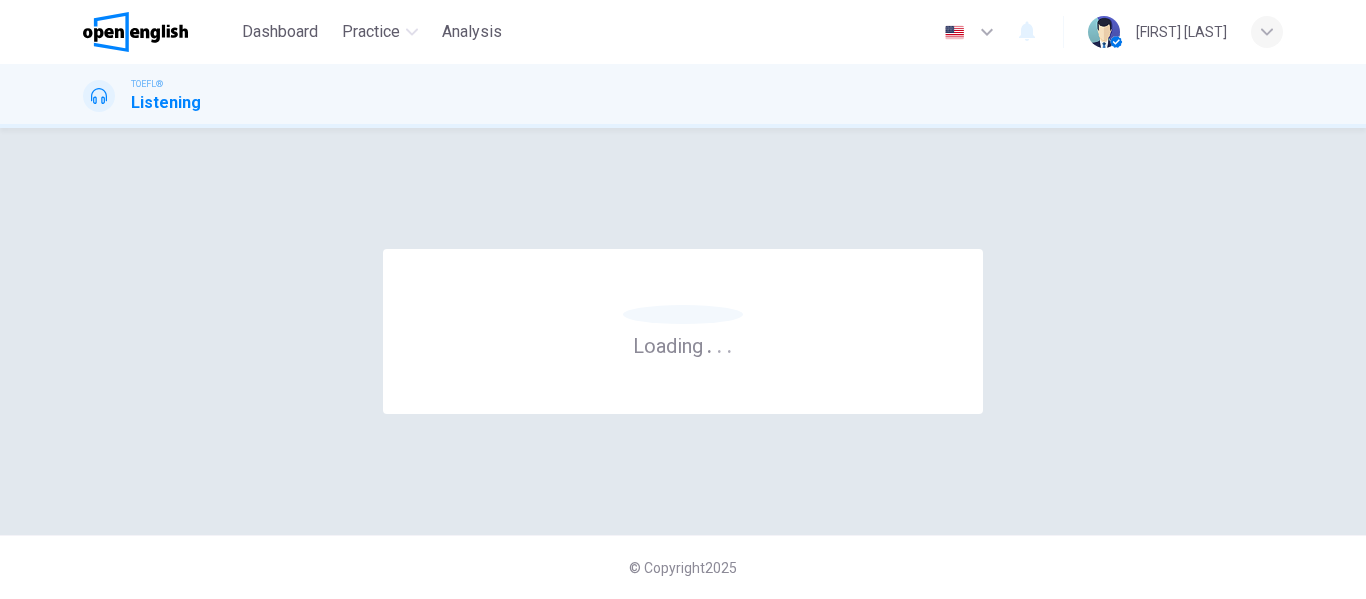 scroll, scrollTop: 0, scrollLeft: 0, axis: both 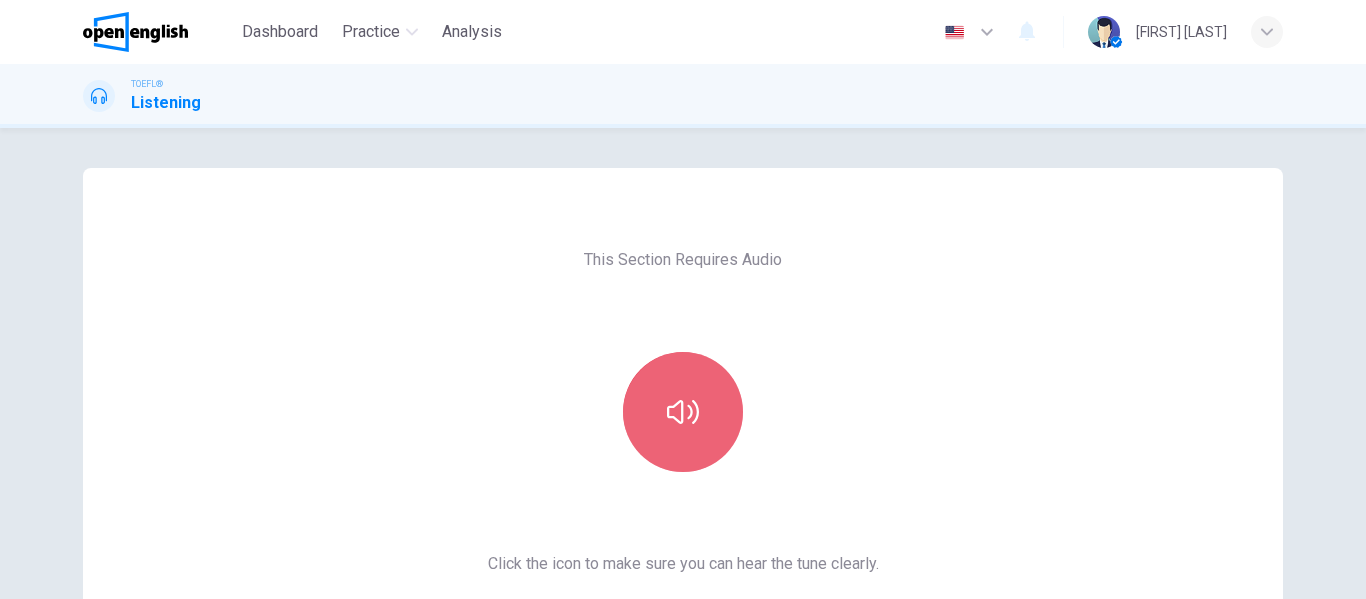 click at bounding box center [683, 412] 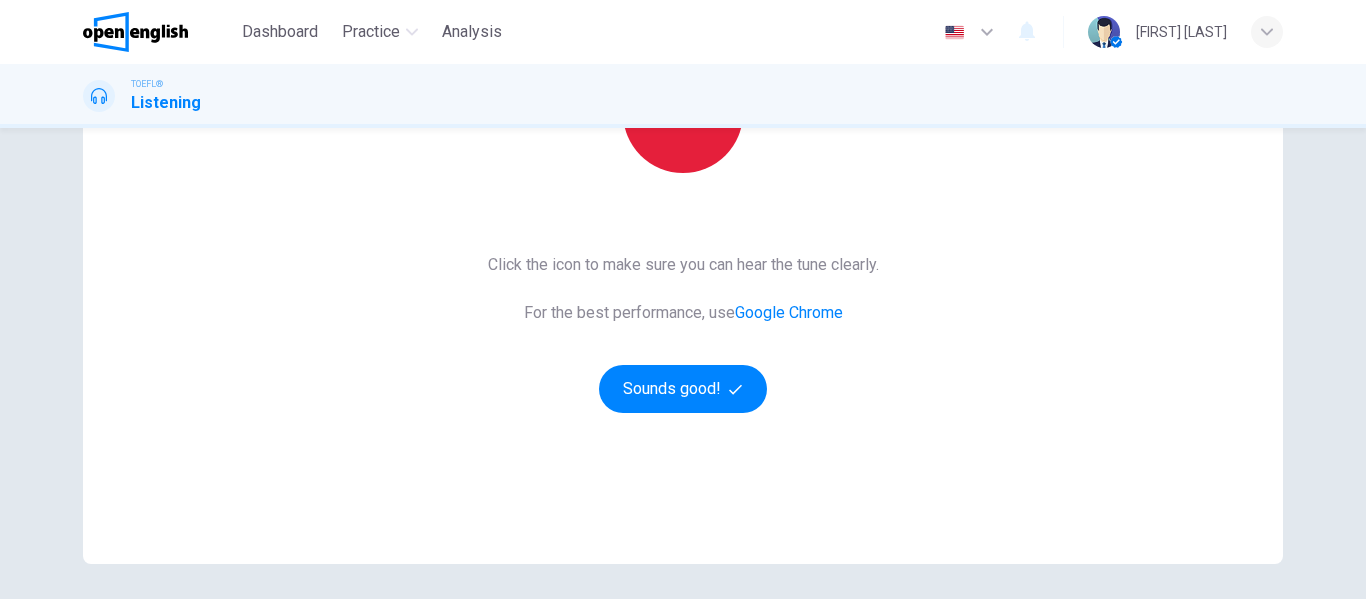 scroll, scrollTop: 368, scrollLeft: 0, axis: vertical 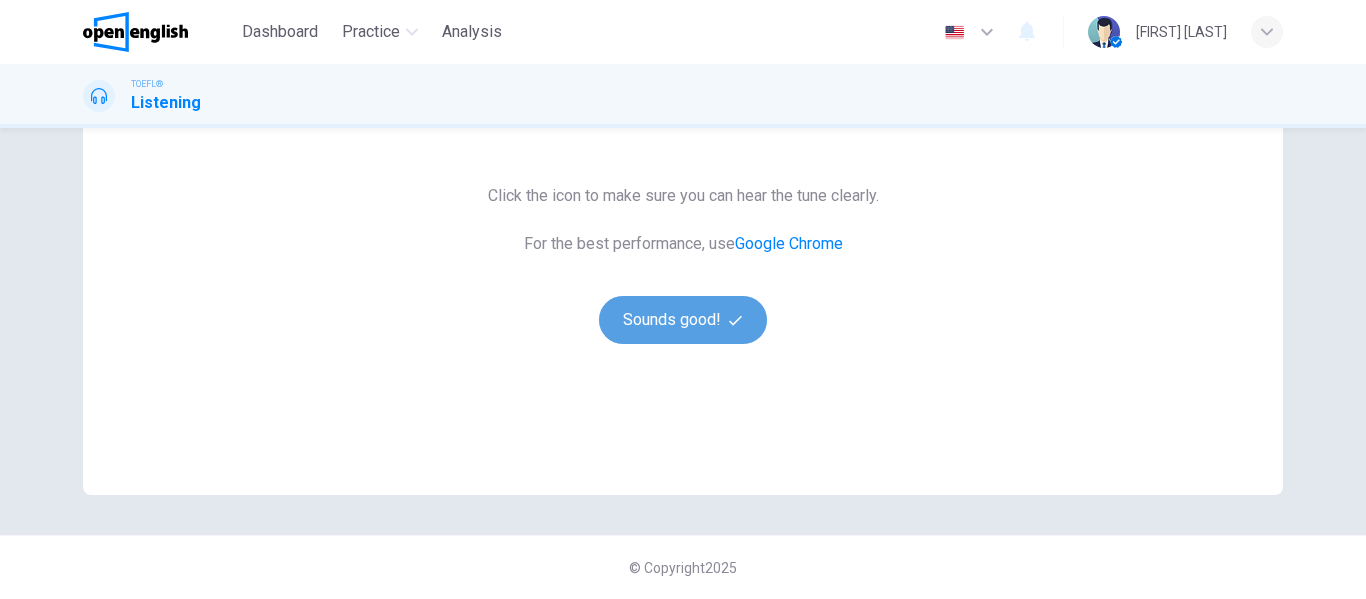click on "Sounds good!" at bounding box center [683, 320] 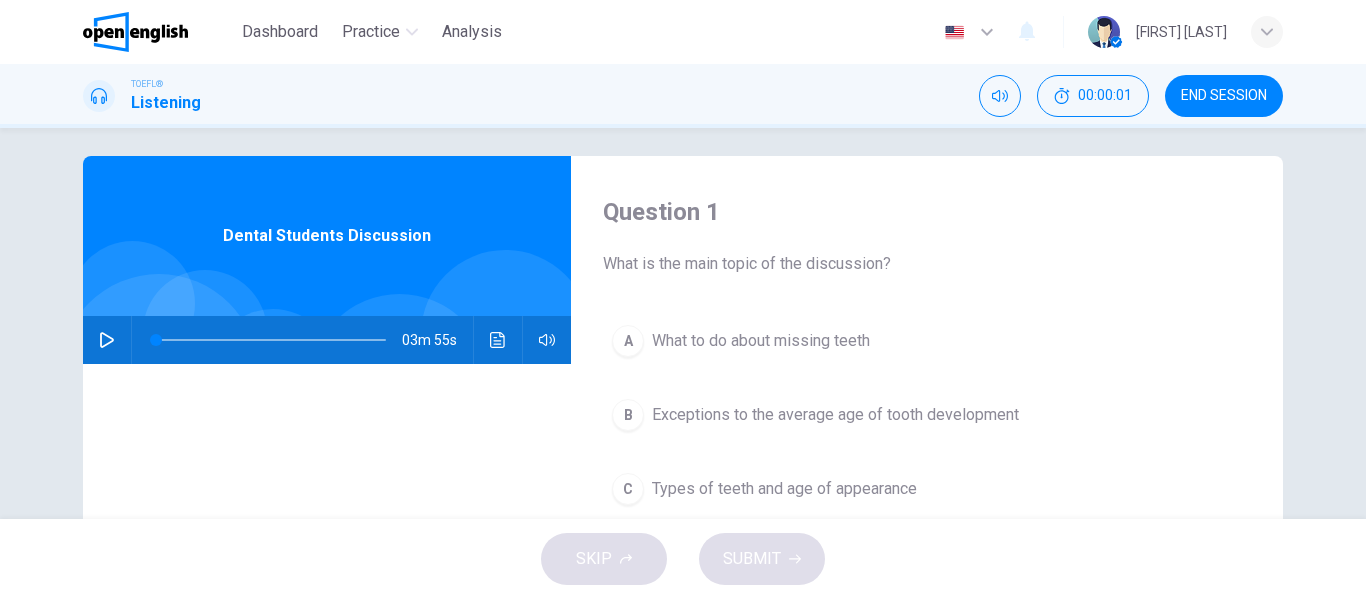 scroll, scrollTop: 0, scrollLeft: 0, axis: both 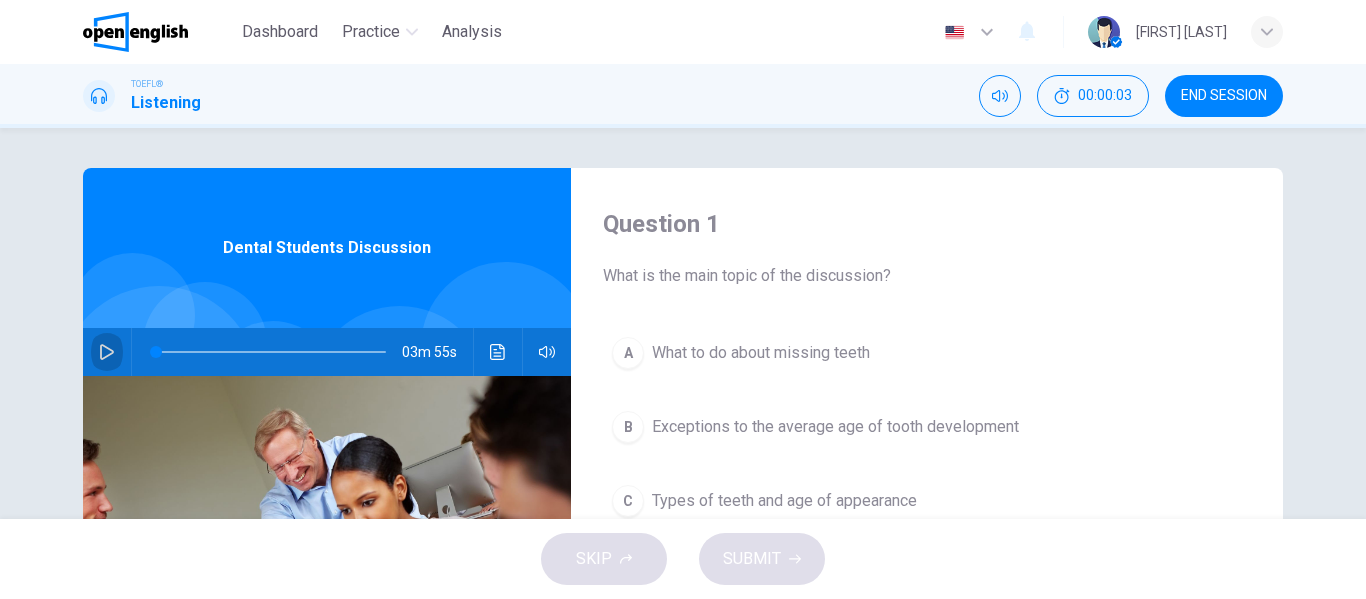 click 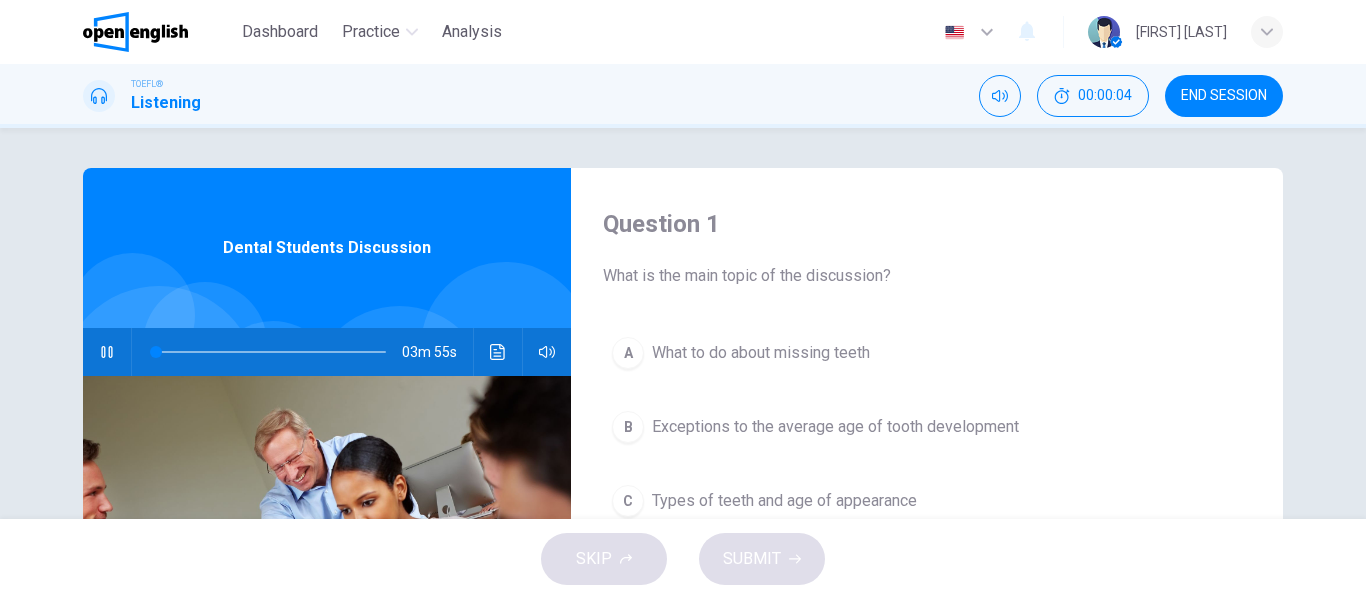 type 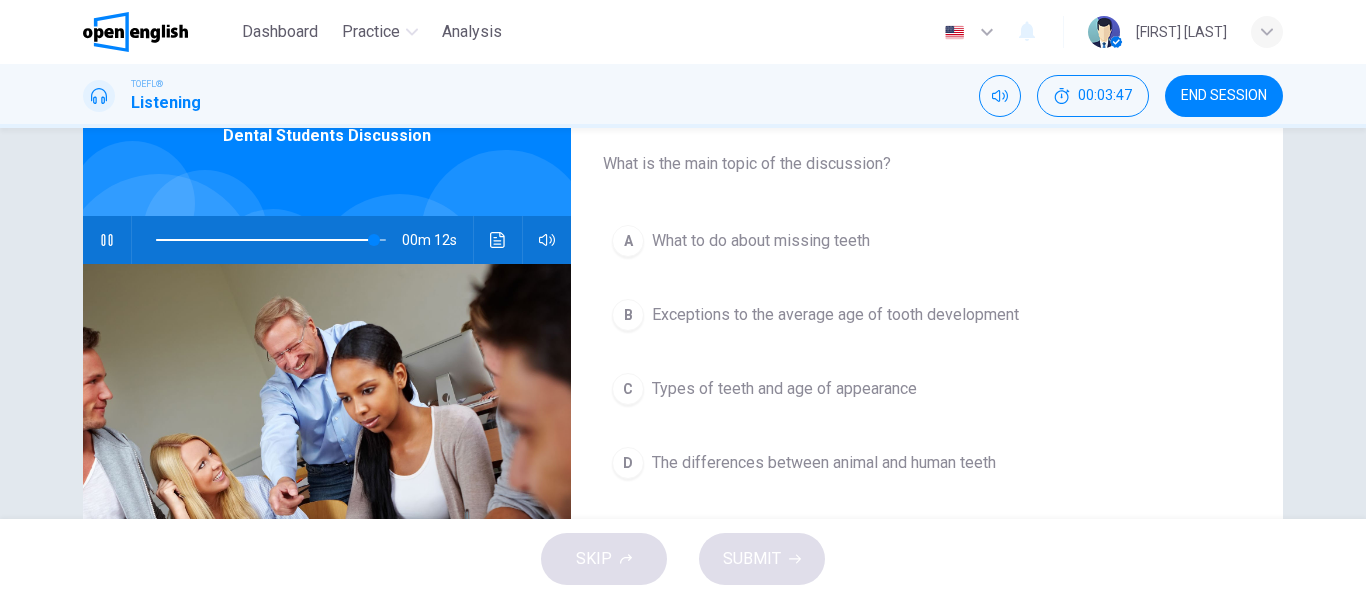 scroll, scrollTop: 112, scrollLeft: 0, axis: vertical 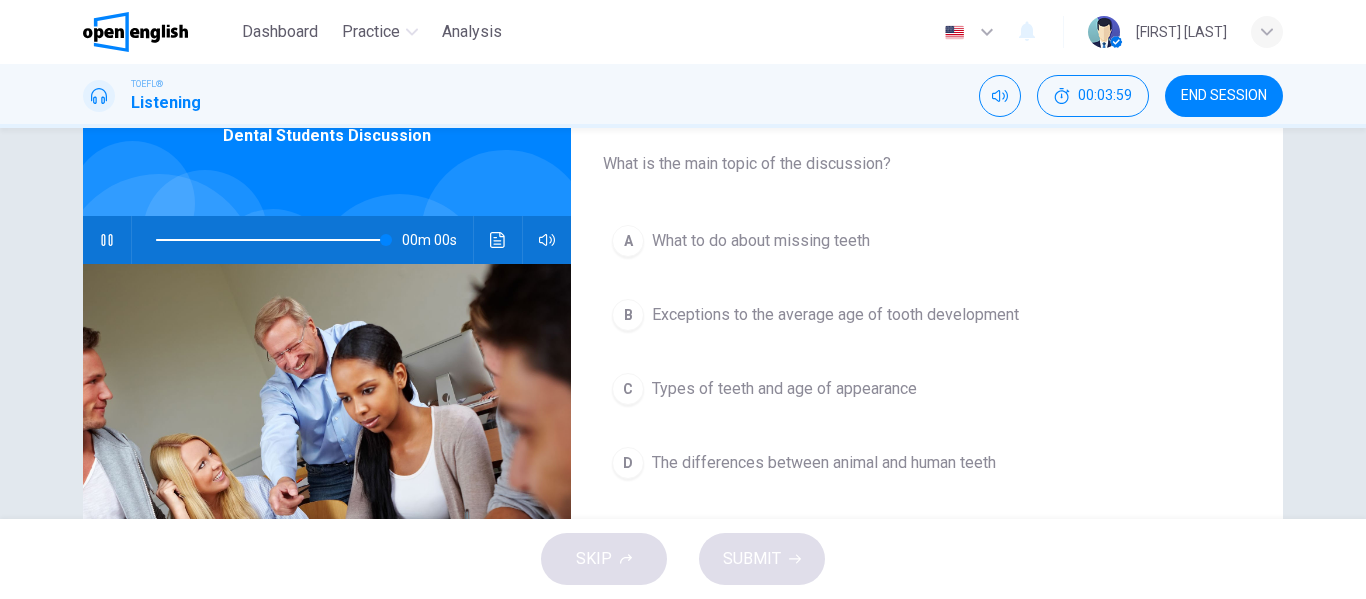 type on "*" 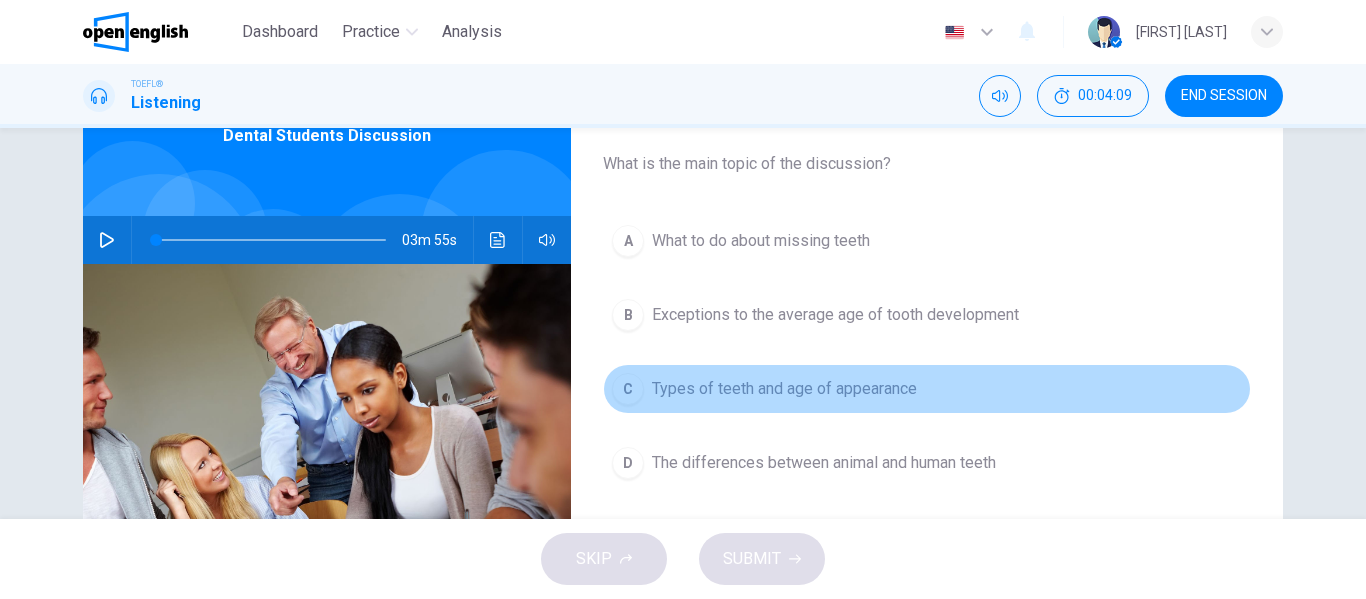 click on "Types of teeth and age of appearance" at bounding box center (784, 389) 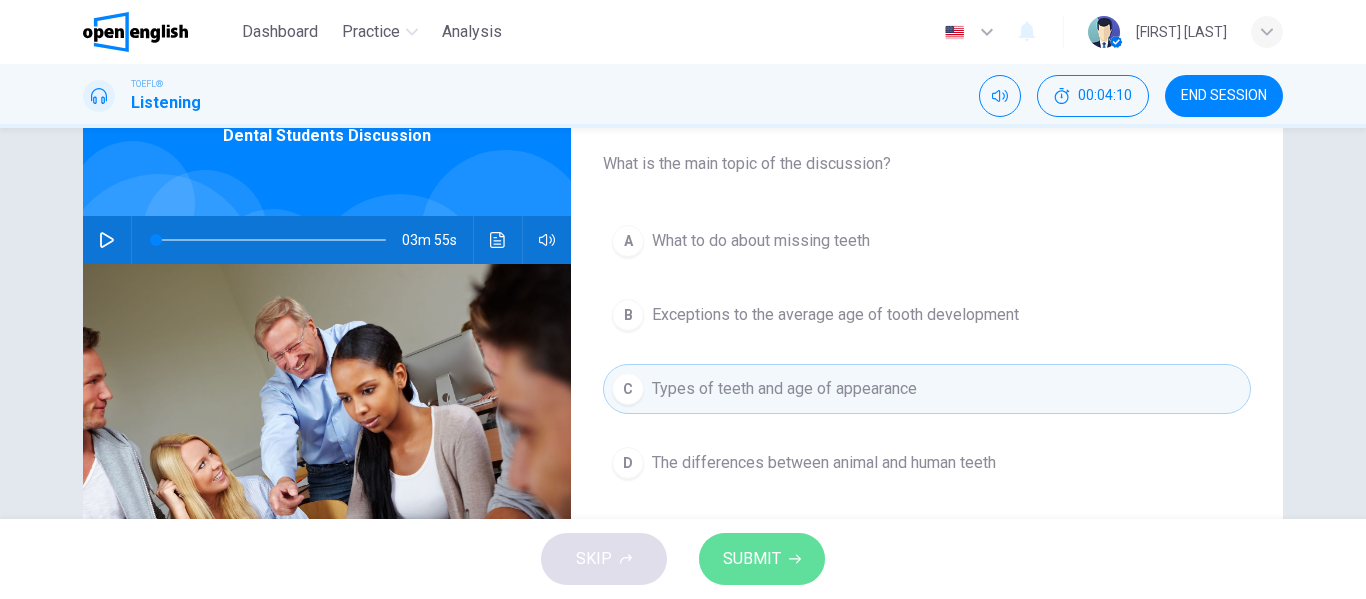 click on "SUBMIT" at bounding box center [752, 559] 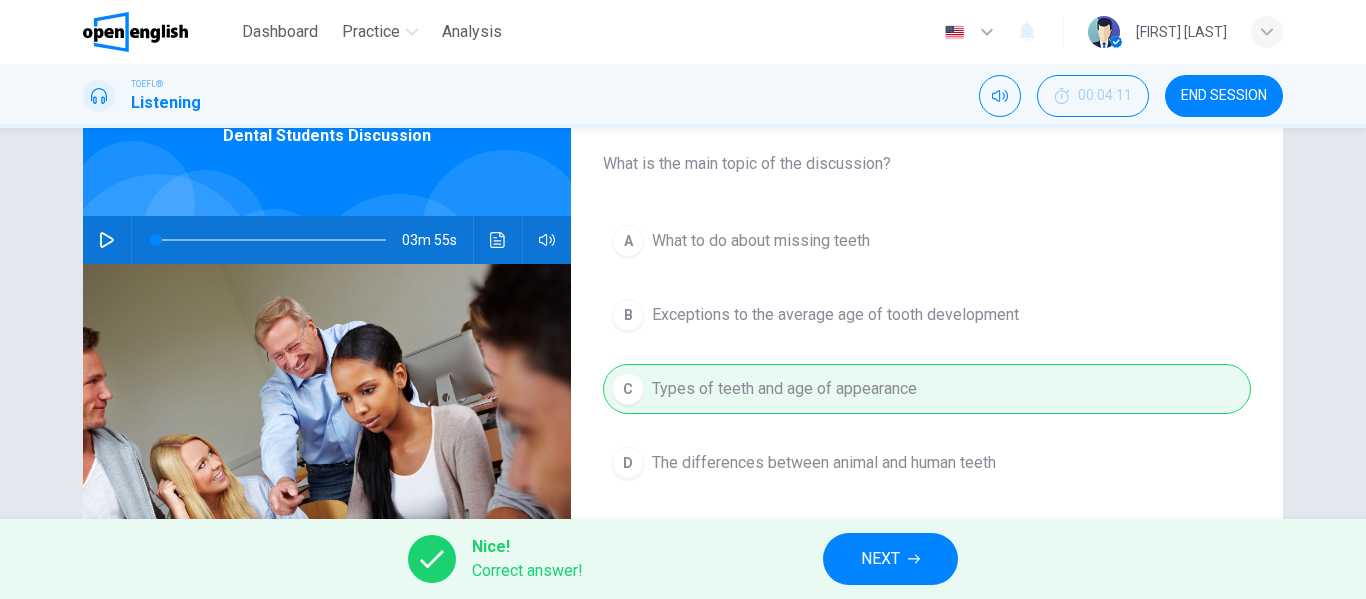 click on "NEXT" at bounding box center [880, 559] 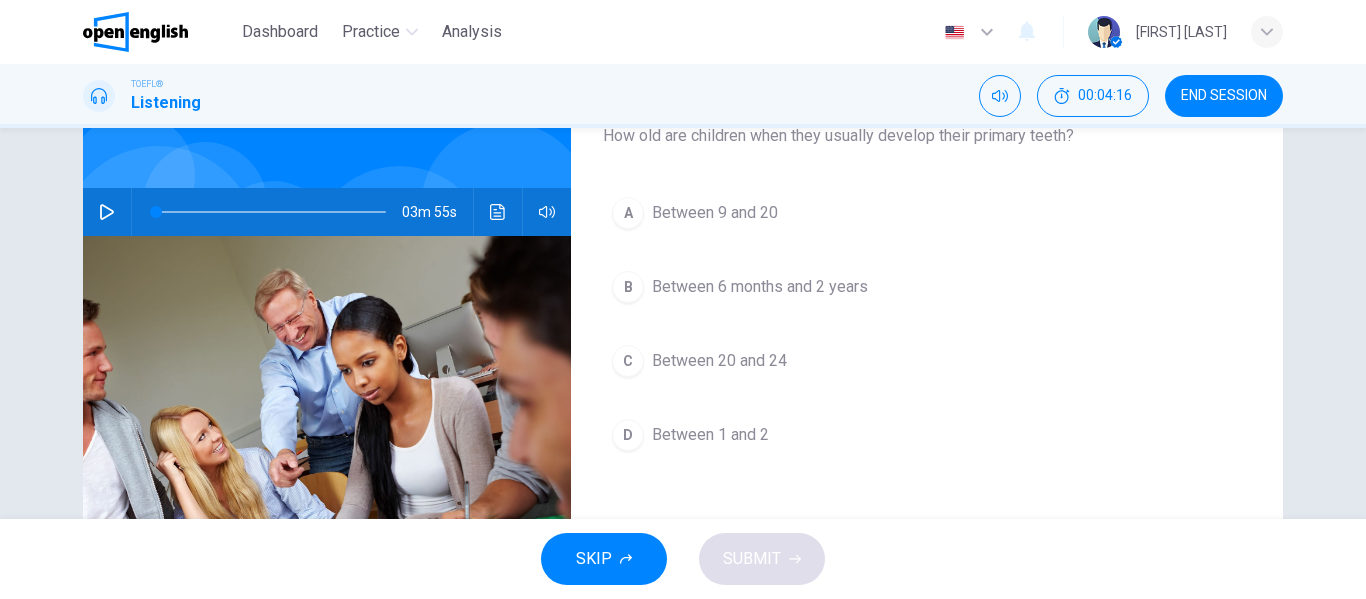 scroll, scrollTop: 141, scrollLeft: 0, axis: vertical 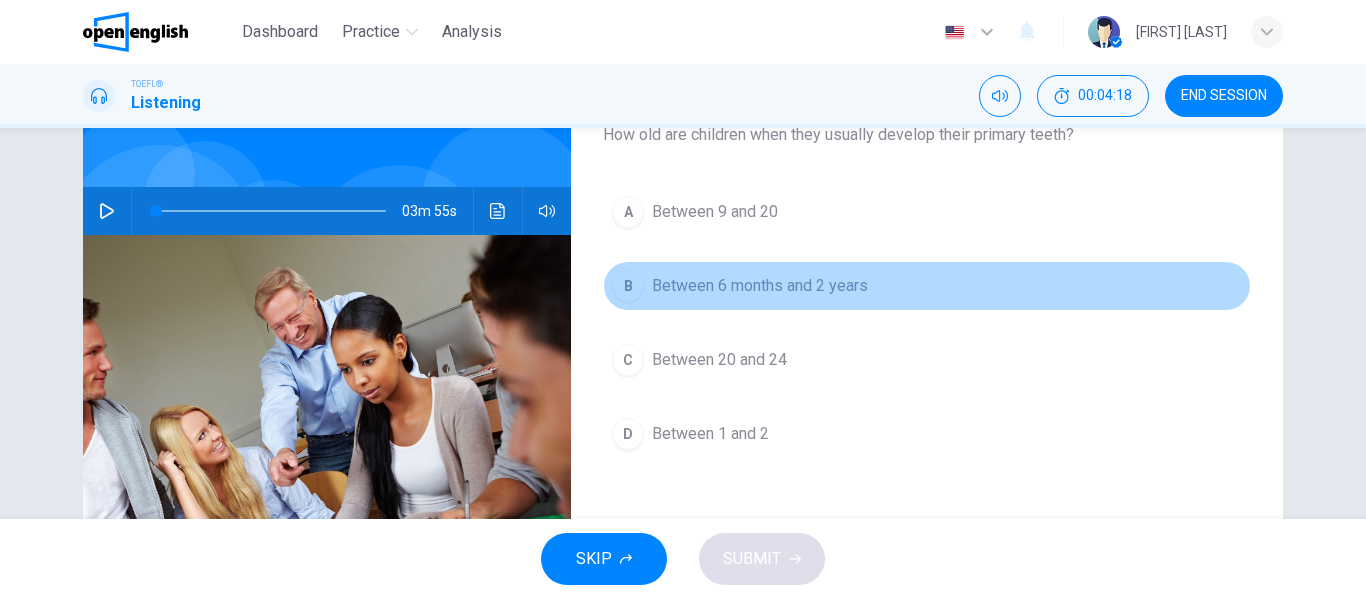 click on "Between 6 months and 2 years" at bounding box center (760, 286) 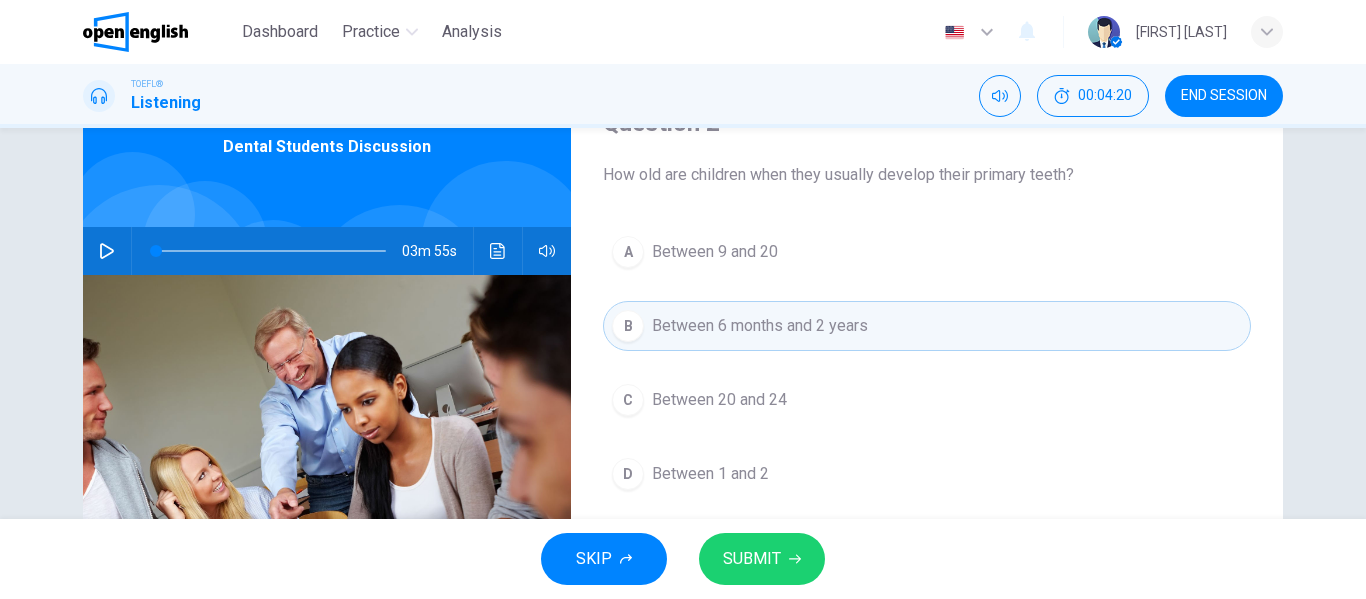 scroll, scrollTop: 99, scrollLeft: 0, axis: vertical 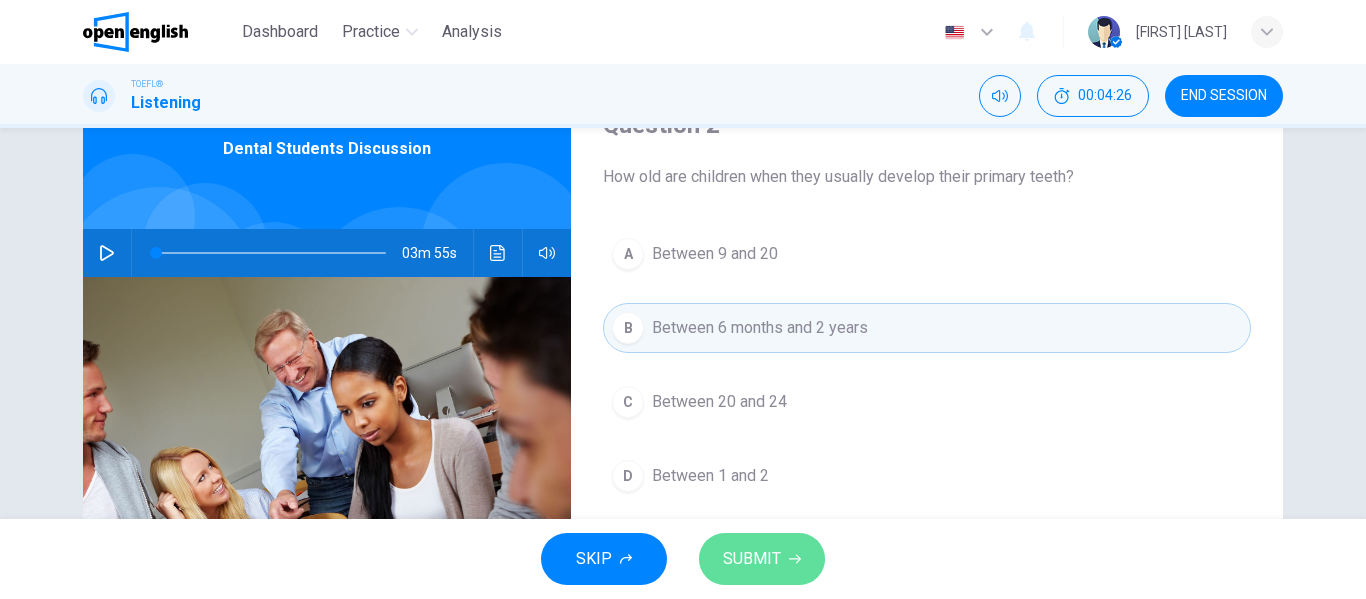 click on "SUBMIT" at bounding box center (752, 559) 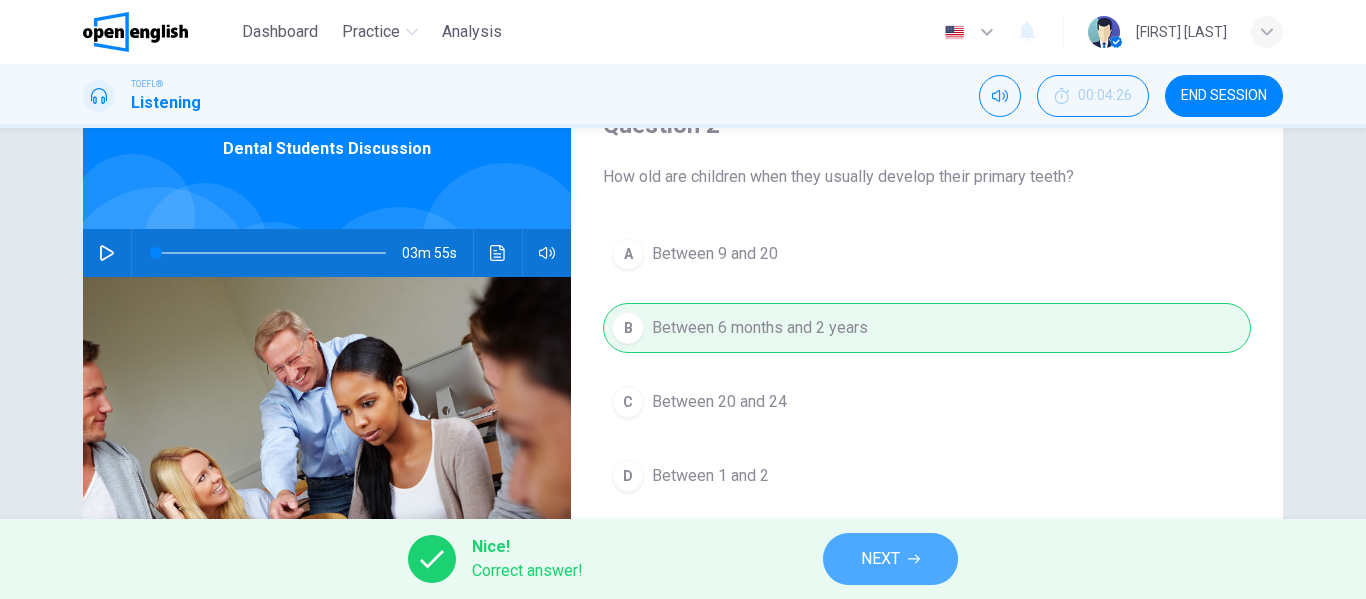 click on "NEXT" at bounding box center [880, 559] 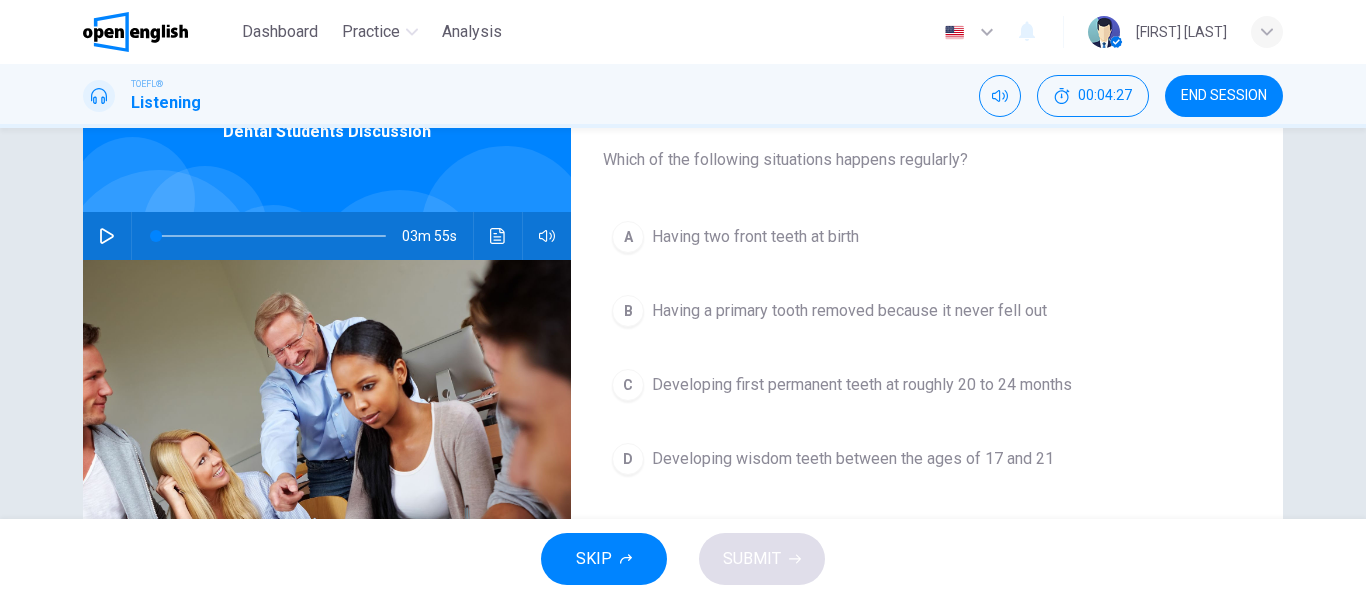 scroll, scrollTop: 116, scrollLeft: 0, axis: vertical 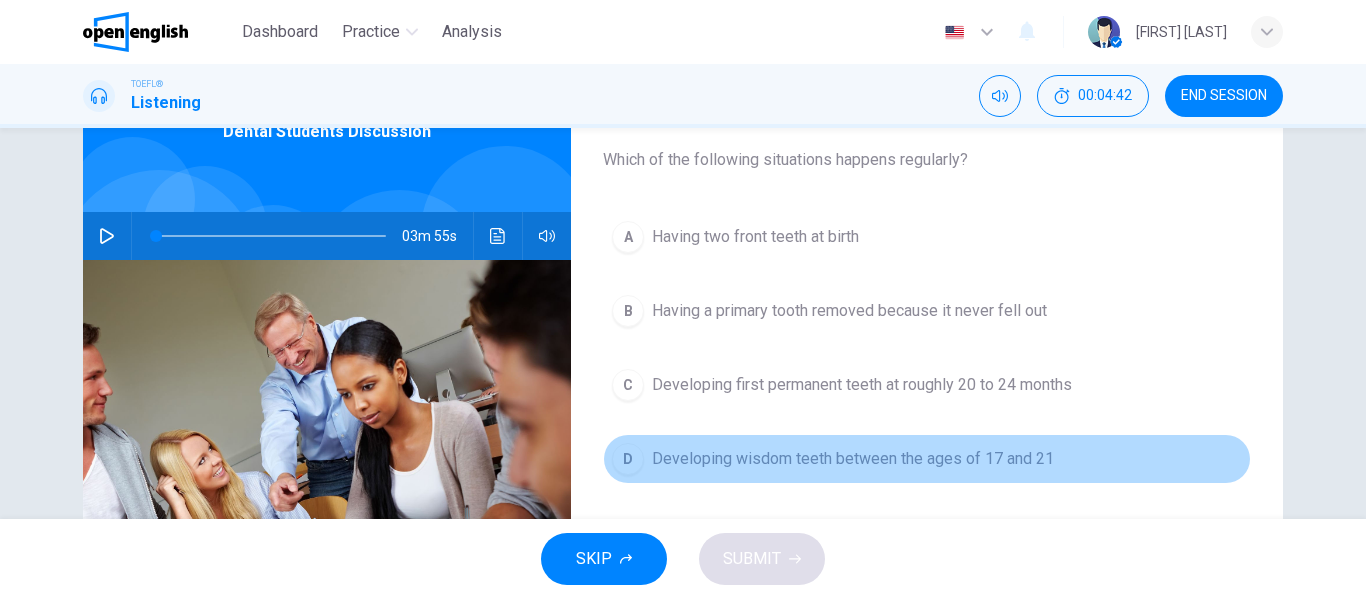 click on "D Developing wisdom teeth between the ages of 17 and 21" at bounding box center [927, 459] 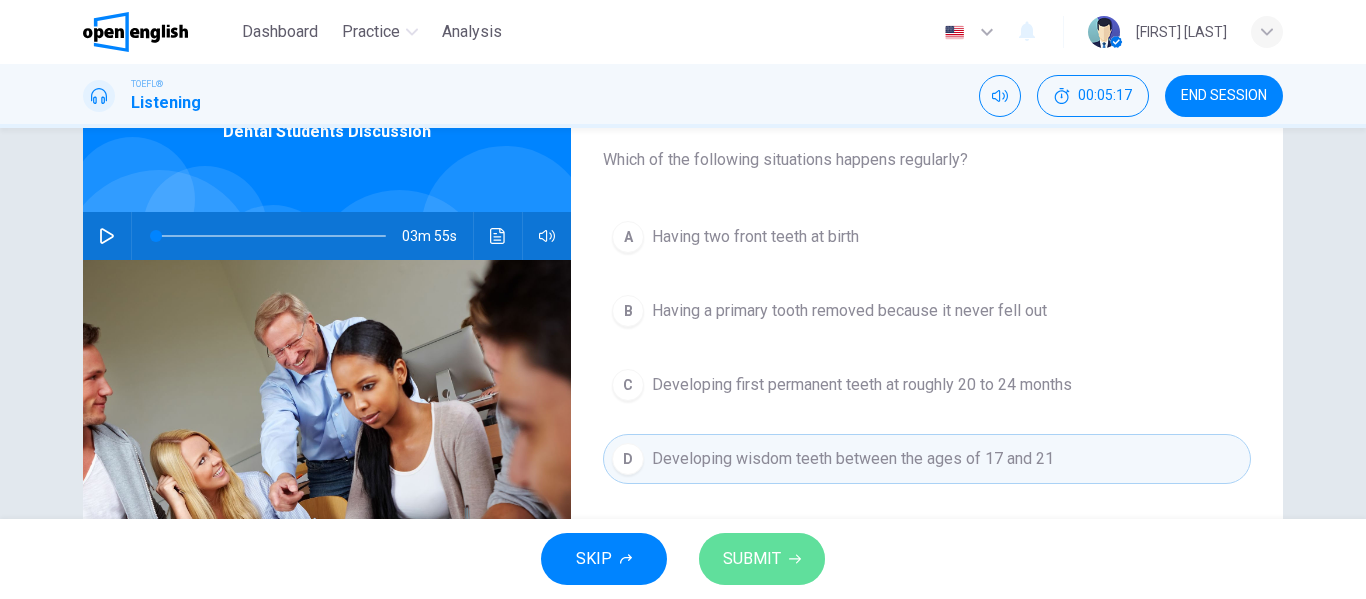 click on "SUBMIT" at bounding box center [752, 559] 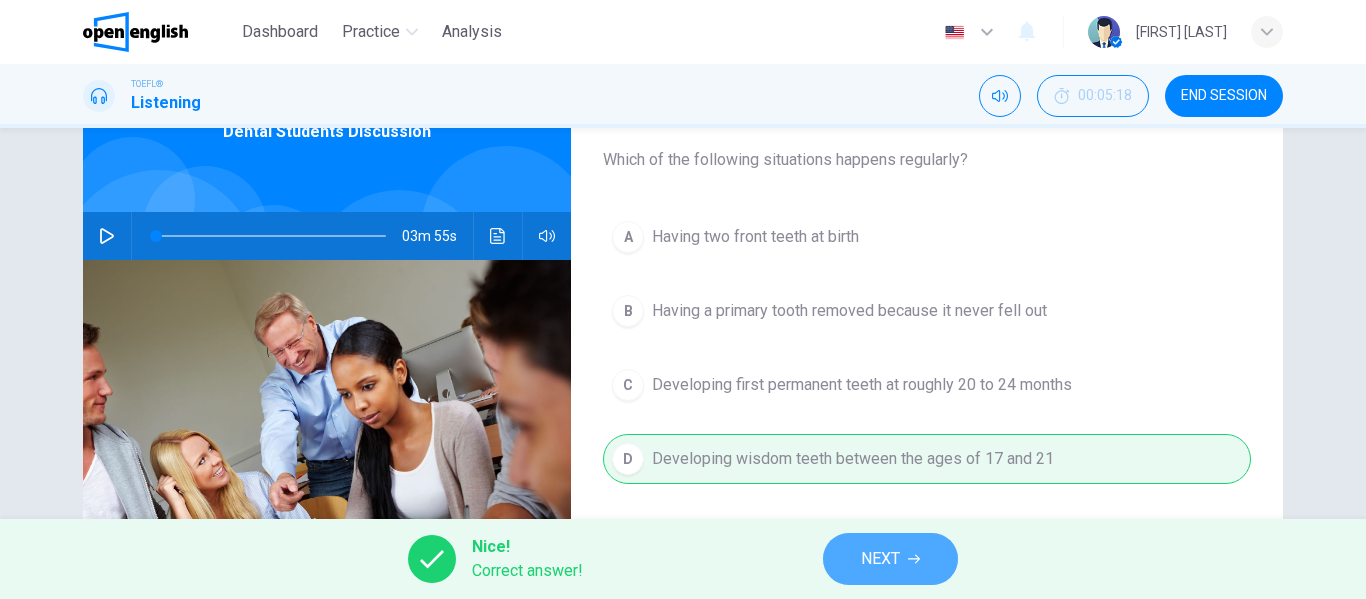 click on "NEXT" at bounding box center [880, 559] 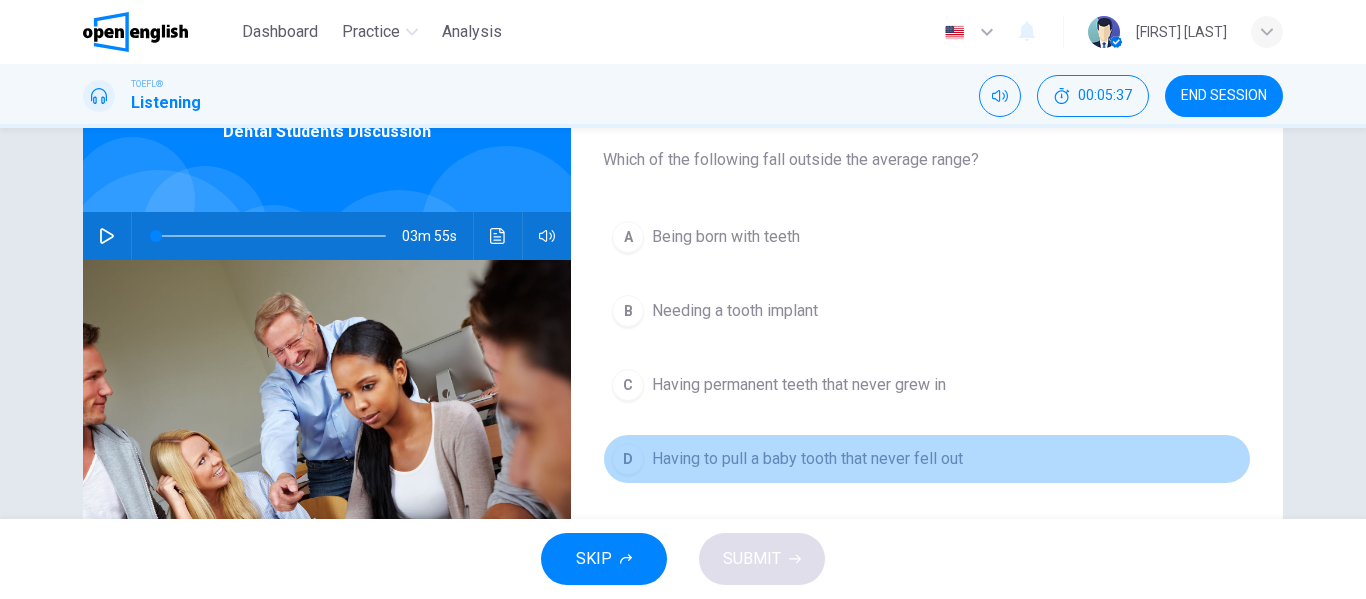 click on "Having to pull a baby tooth that never fell out" at bounding box center [807, 459] 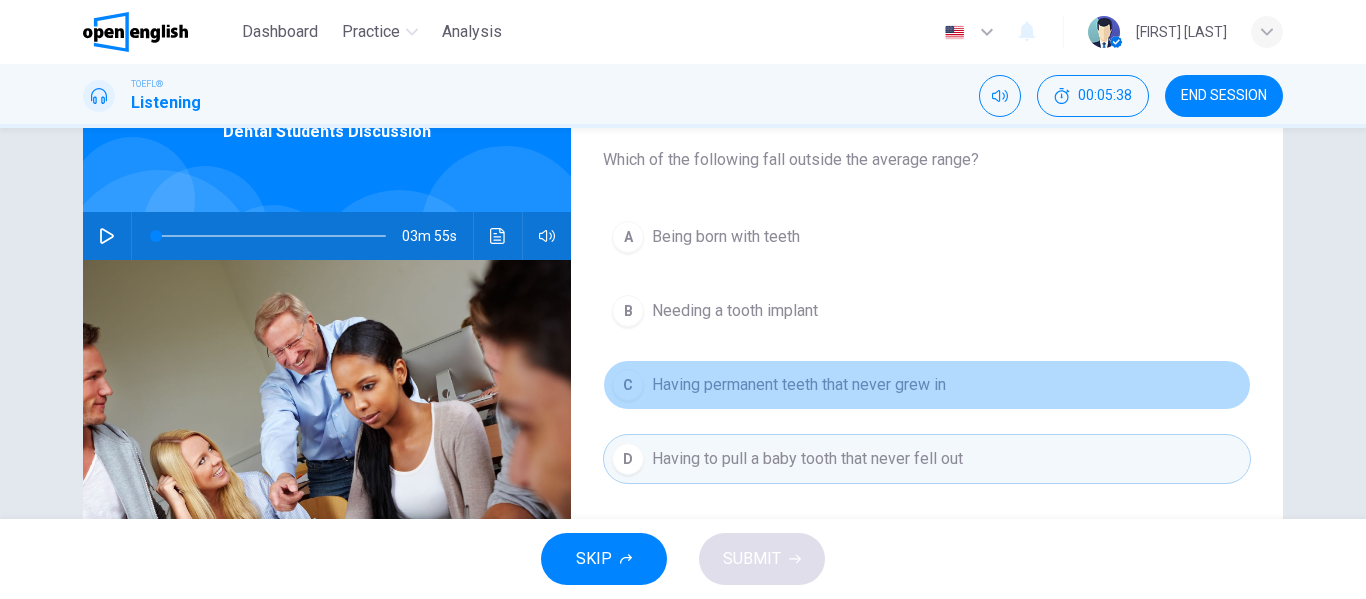 click on "Having permanent teeth that never grew in" at bounding box center [799, 385] 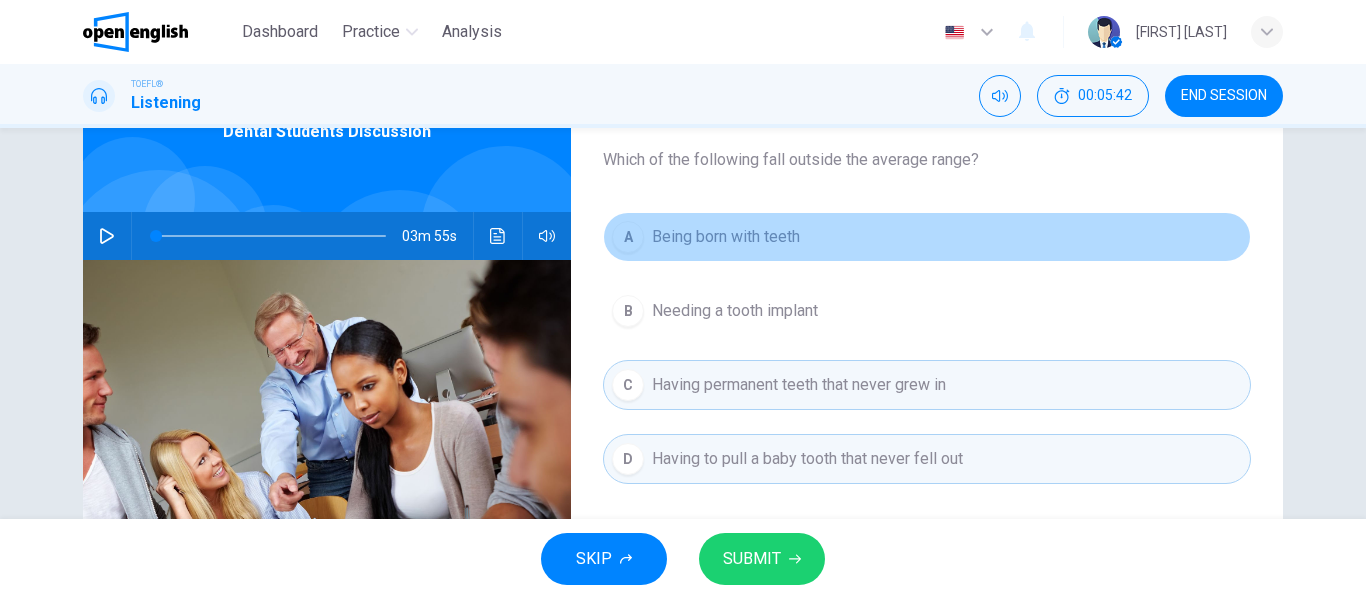click on "Being born with teeth" at bounding box center [726, 237] 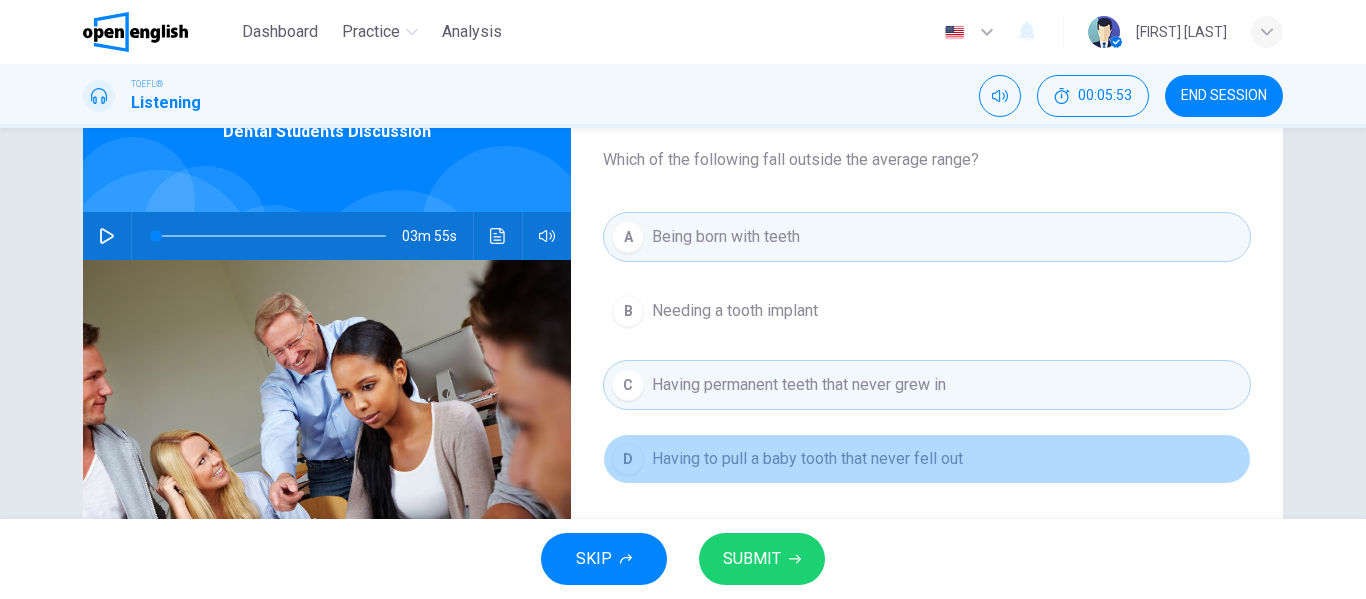 click on "Having to pull a baby tooth that never fell out" at bounding box center (807, 459) 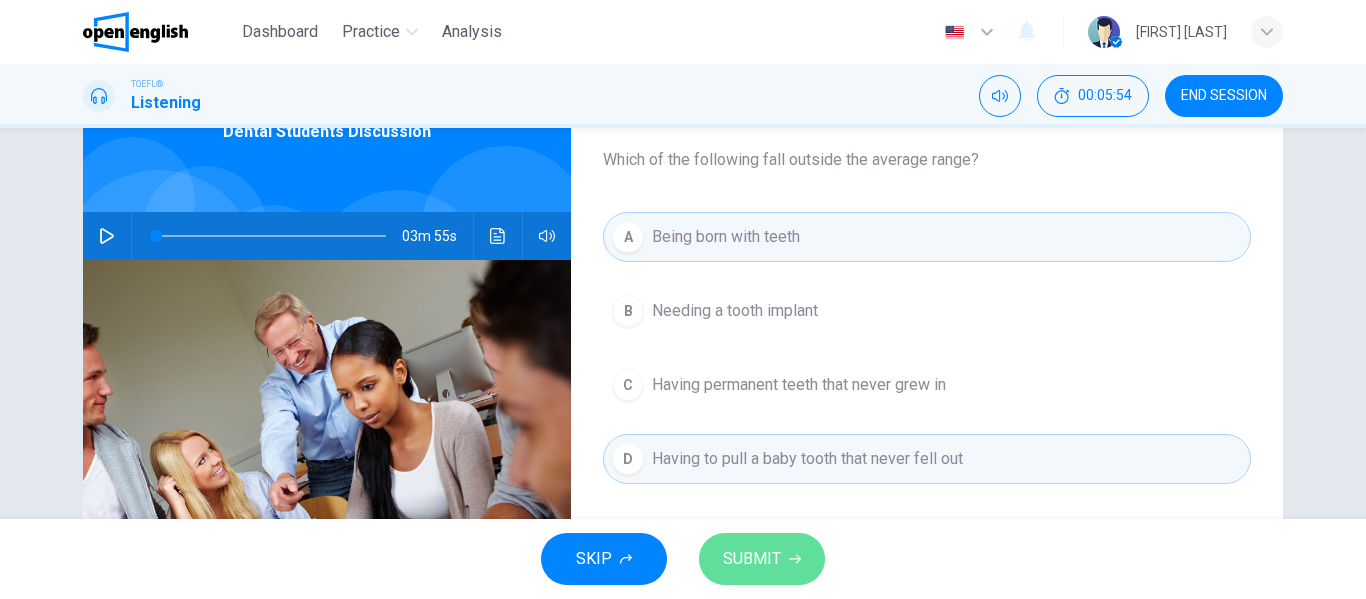 click on "SUBMIT" at bounding box center [752, 559] 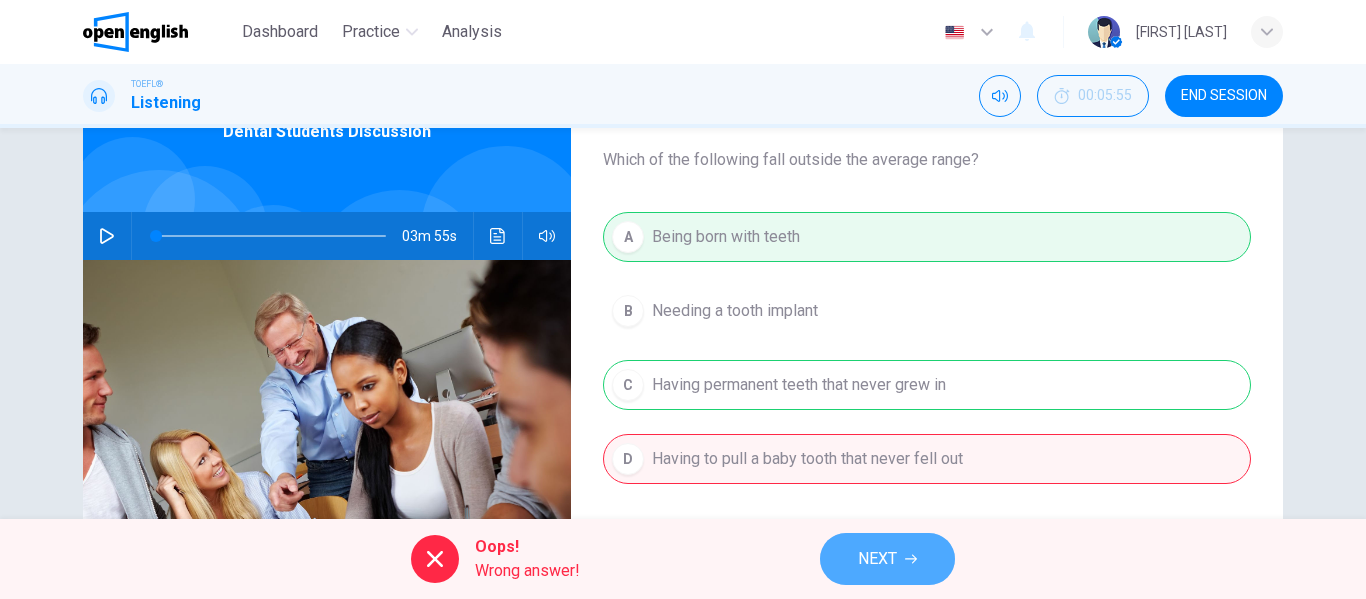 click on "NEXT" at bounding box center (877, 559) 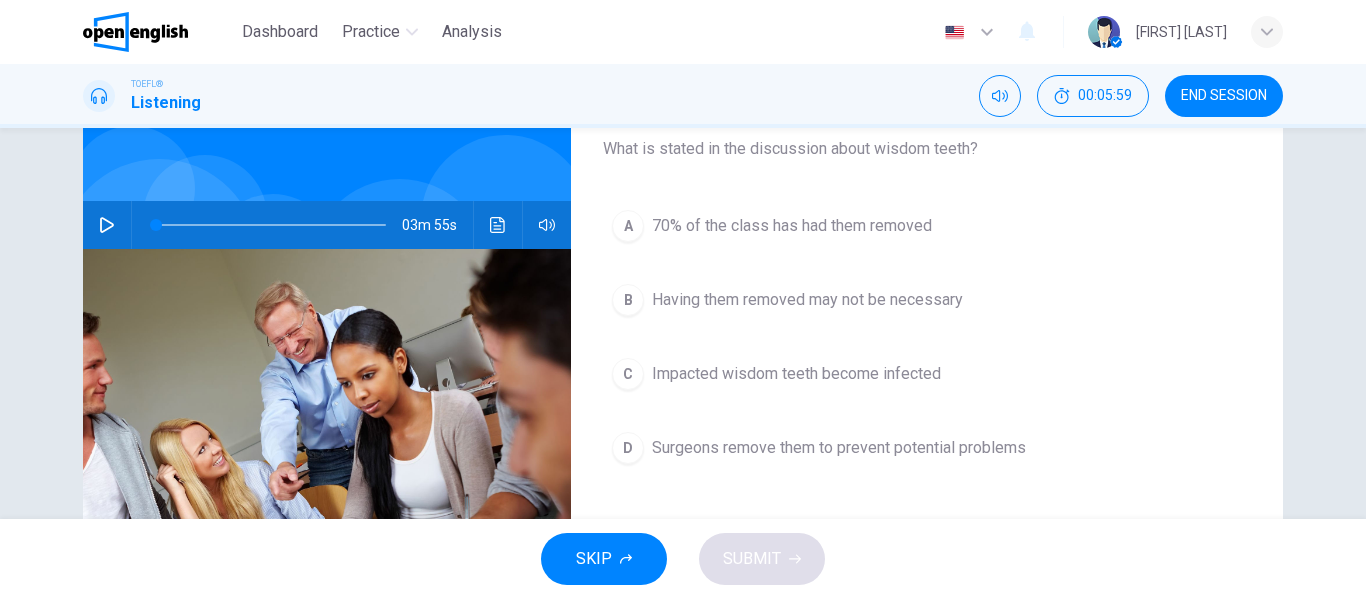 scroll, scrollTop: 117, scrollLeft: 0, axis: vertical 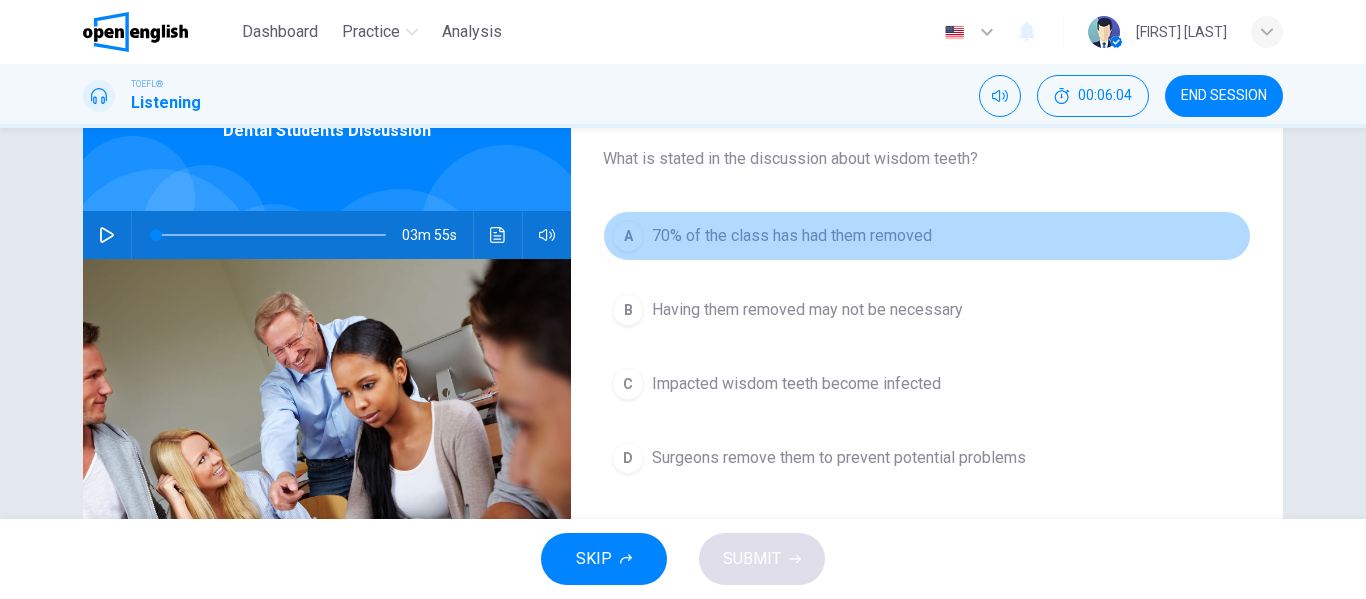 click on "70% of the class has had them removed" at bounding box center (792, 236) 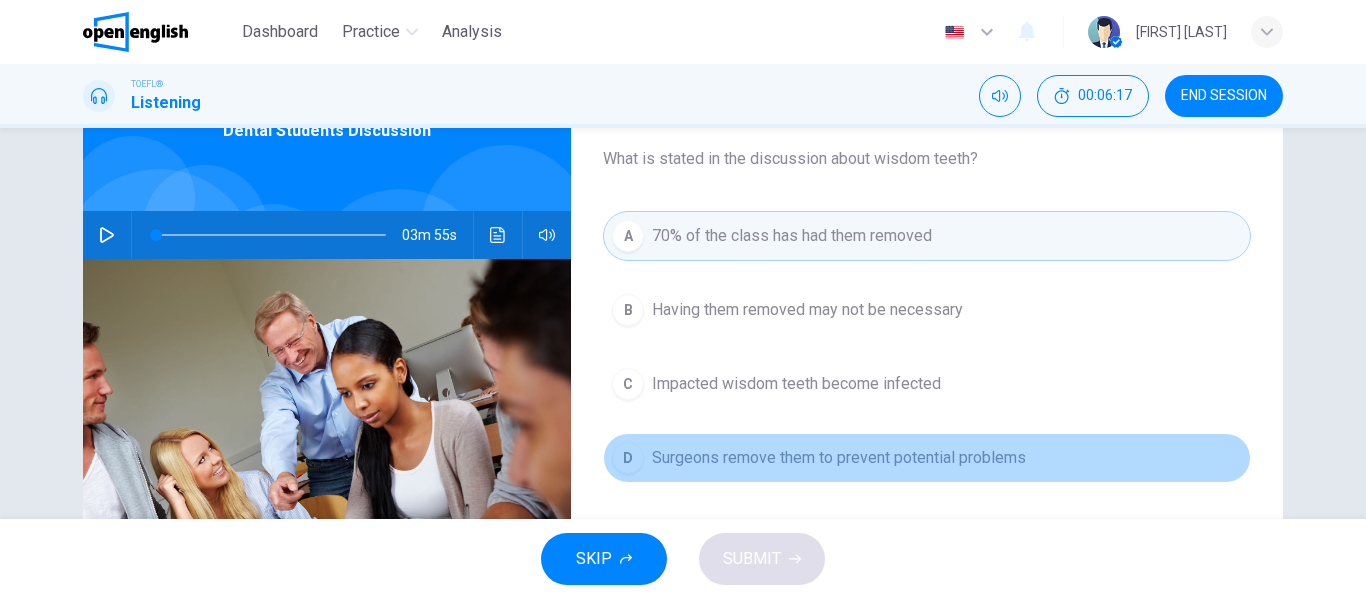 click on "Surgeons remove them to prevent potential problems" at bounding box center [839, 458] 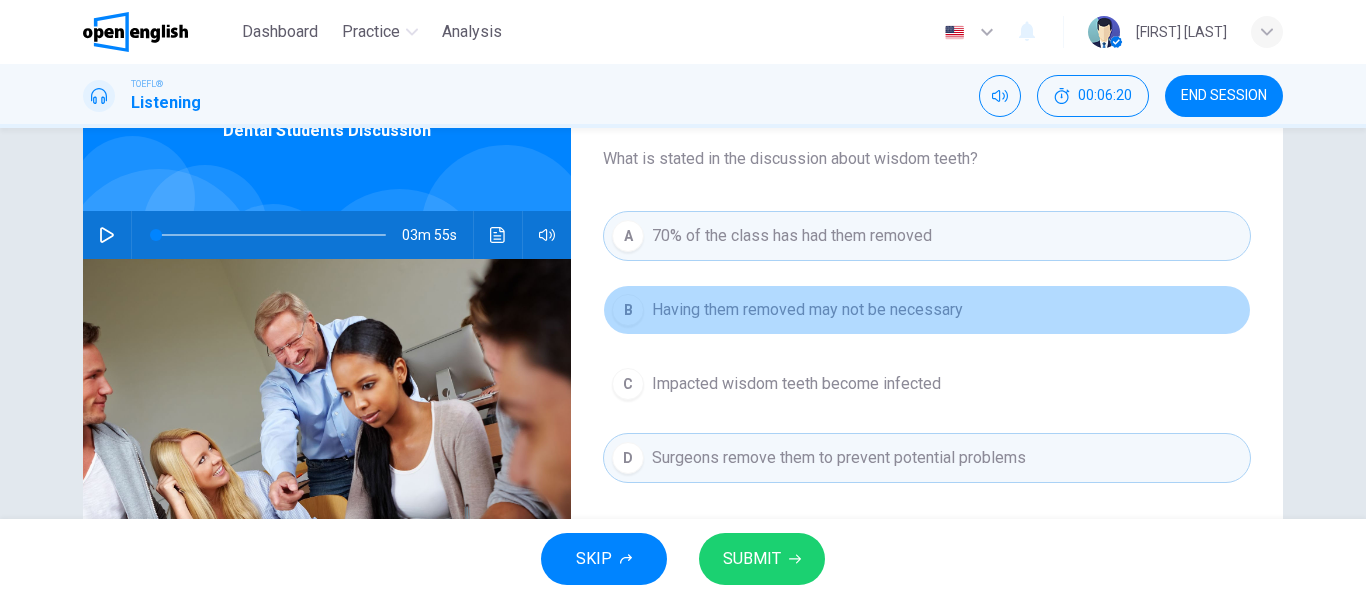 click on "B Having them removed may not be necessary" at bounding box center (927, 310) 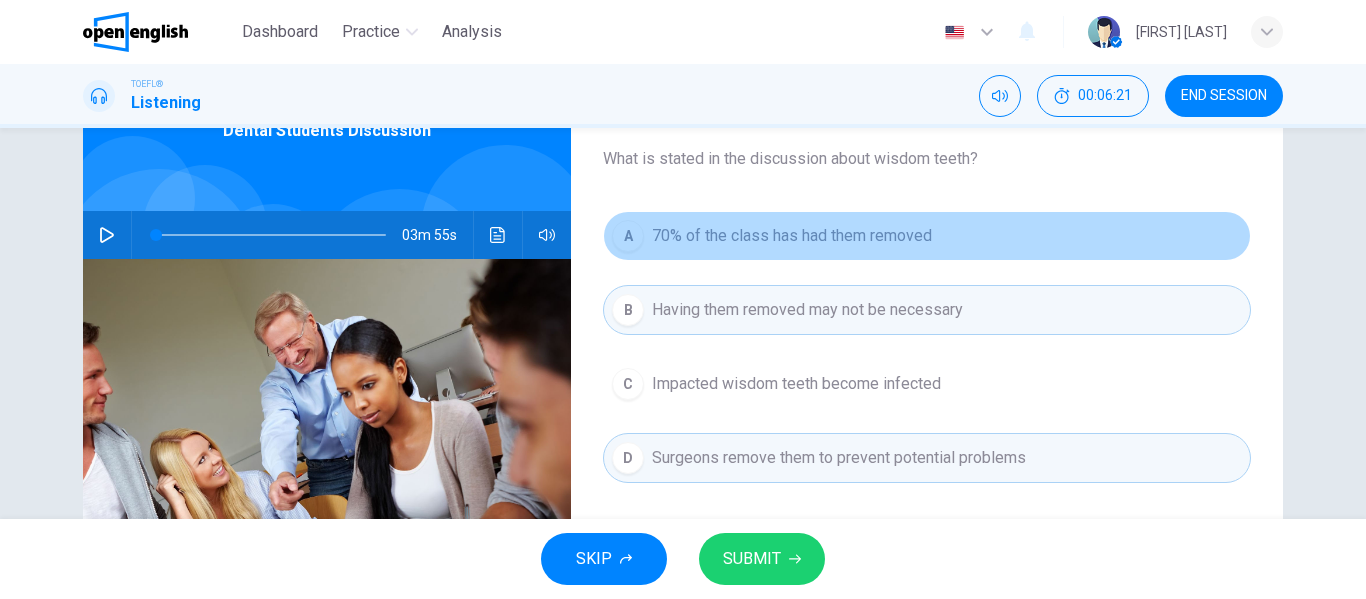 click on "70% of the class has had them removed" at bounding box center [792, 236] 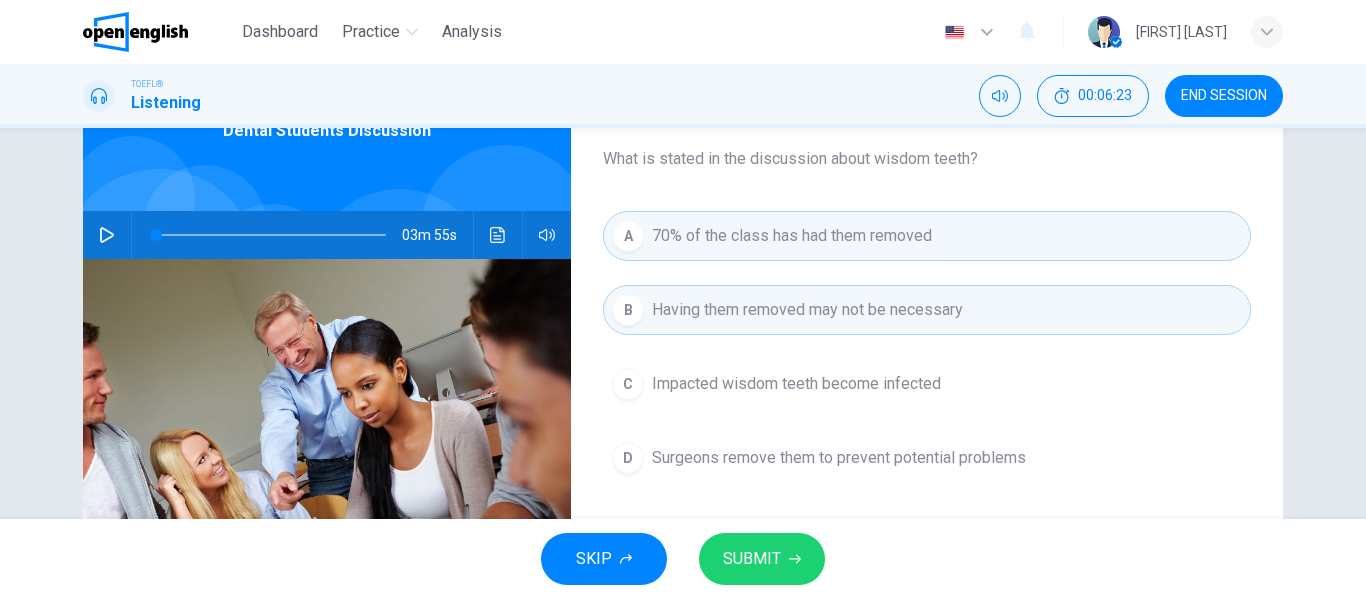 click on "SUBMIT" at bounding box center [752, 559] 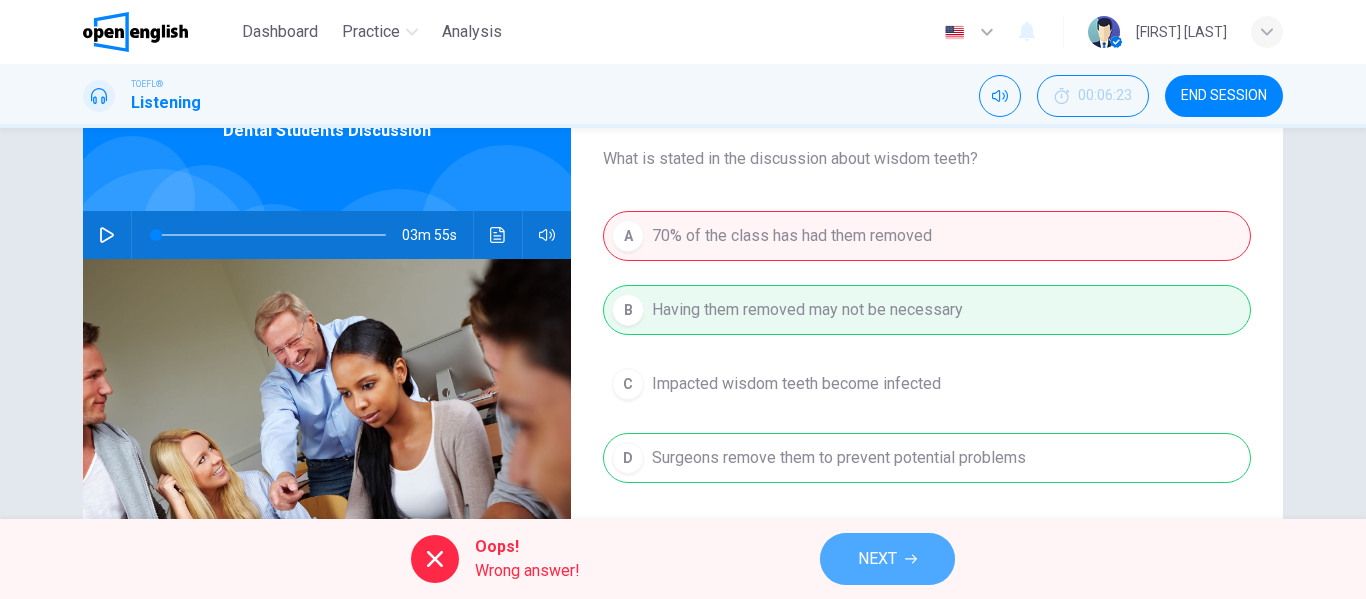 click on "NEXT" at bounding box center [877, 559] 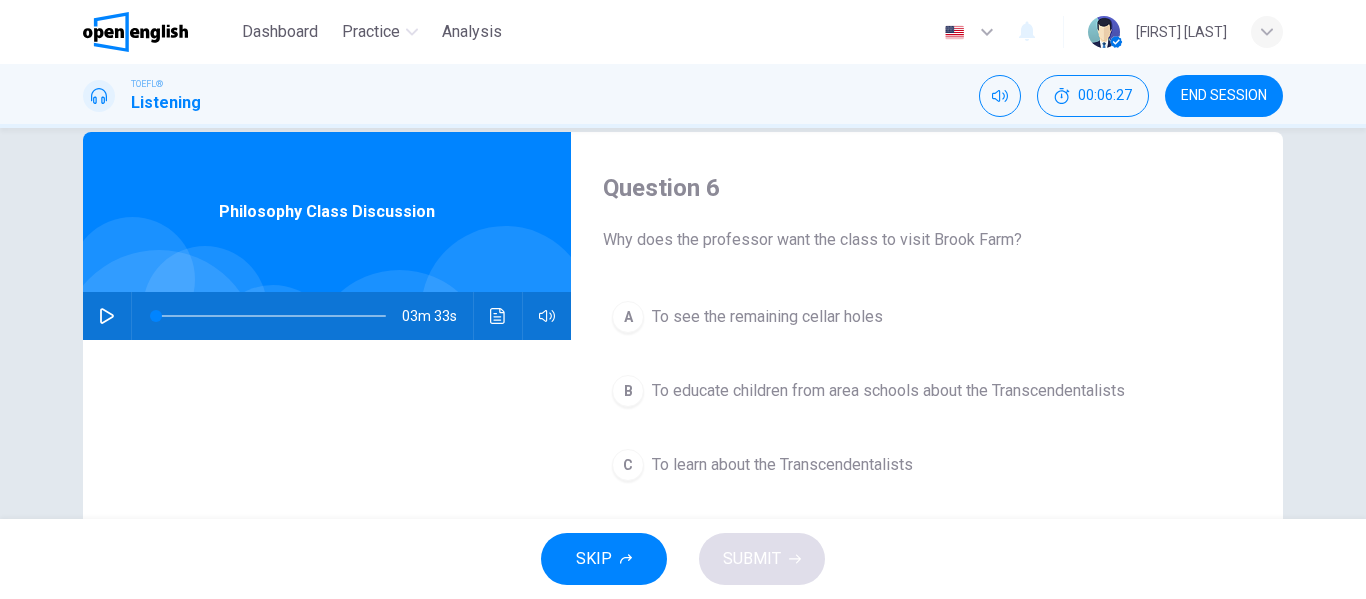 scroll, scrollTop: 10, scrollLeft: 0, axis: vertical 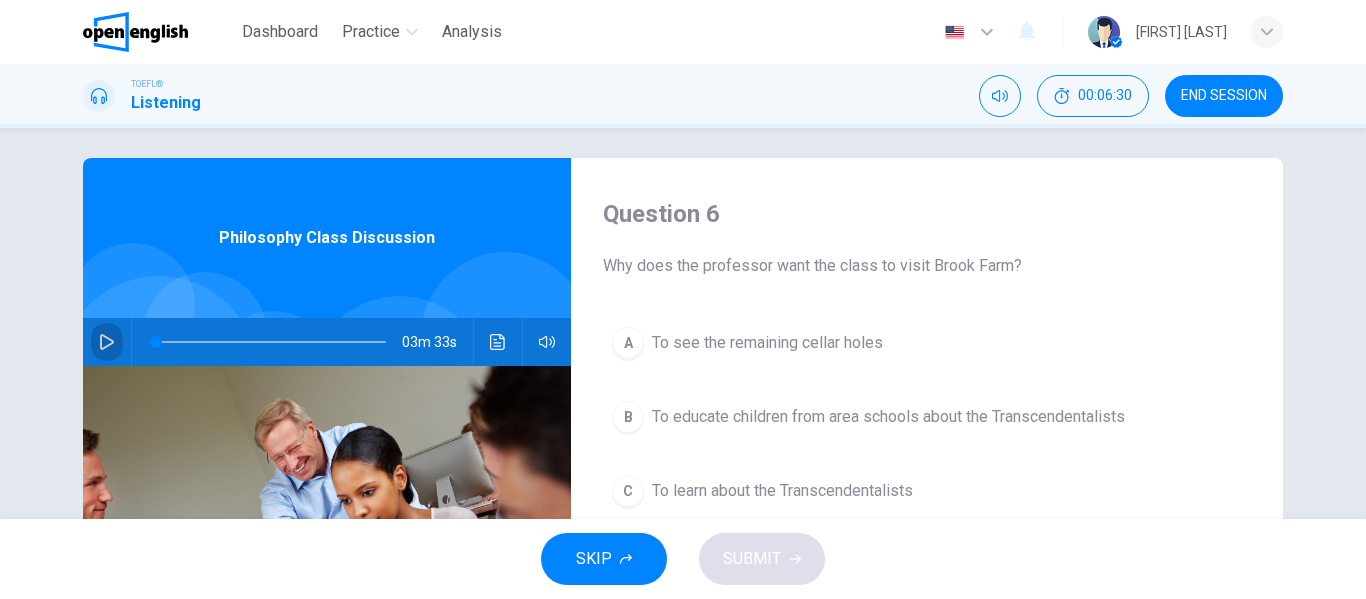 click at bounding box center [107, 342] 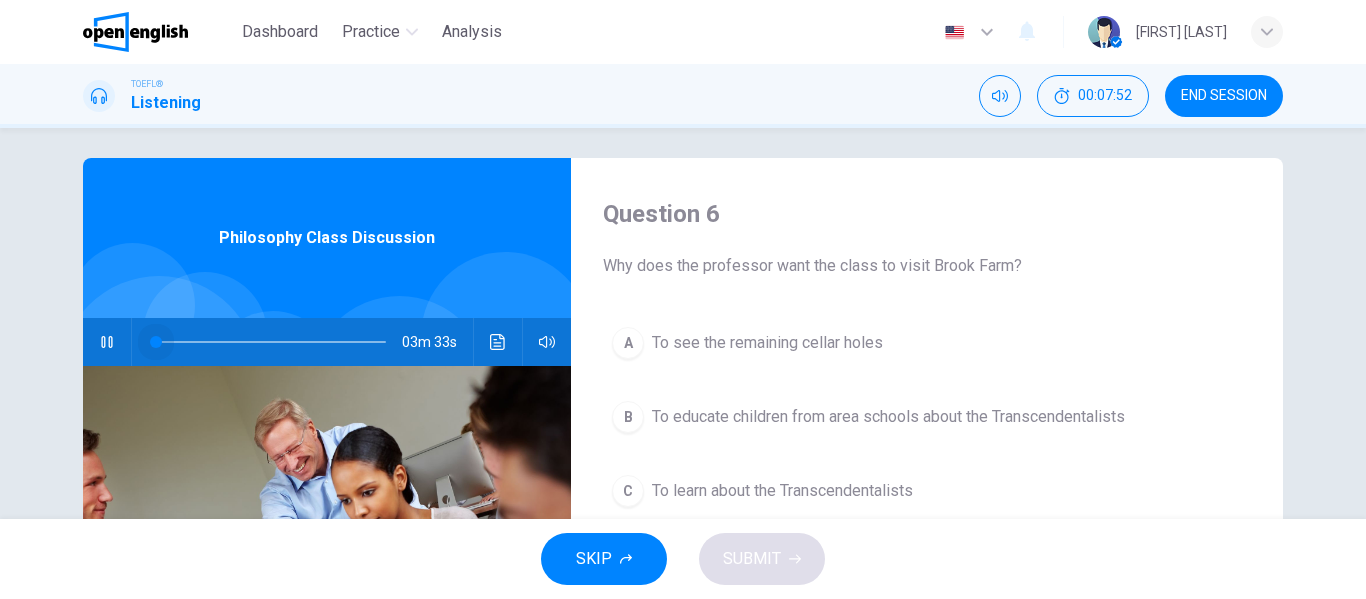 drag, startPoint x: 238, startPoint y: 336, endPoint x: 112, endPoint y: 352, distance: 127.01181 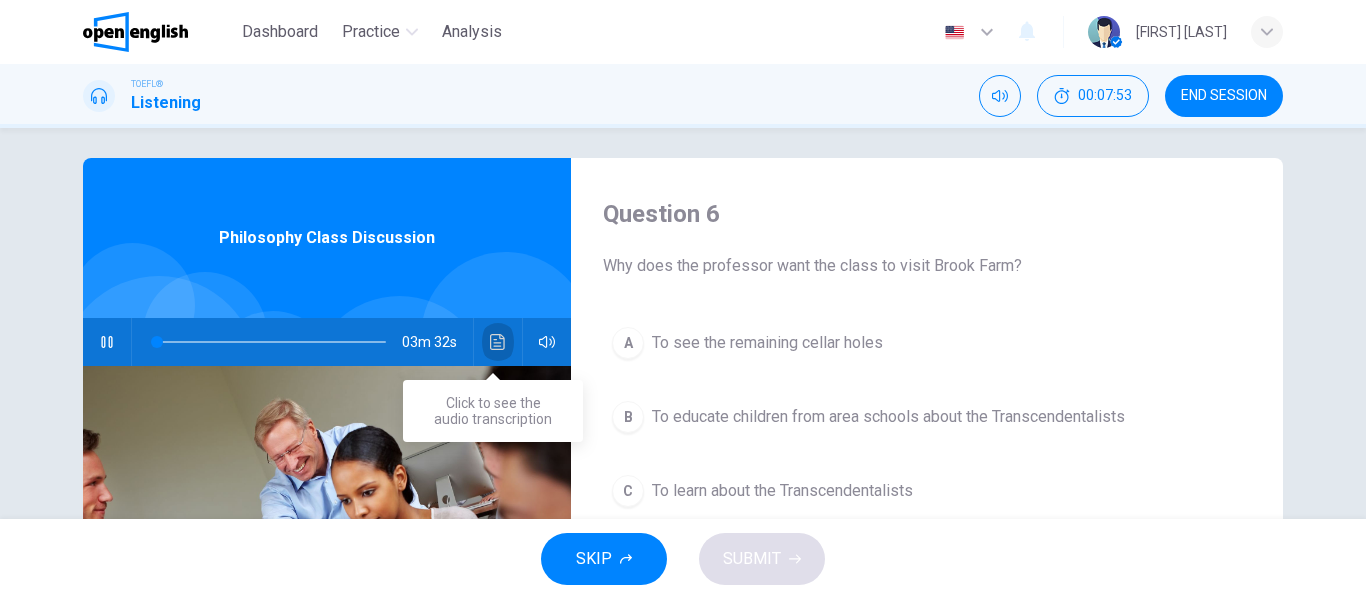 click 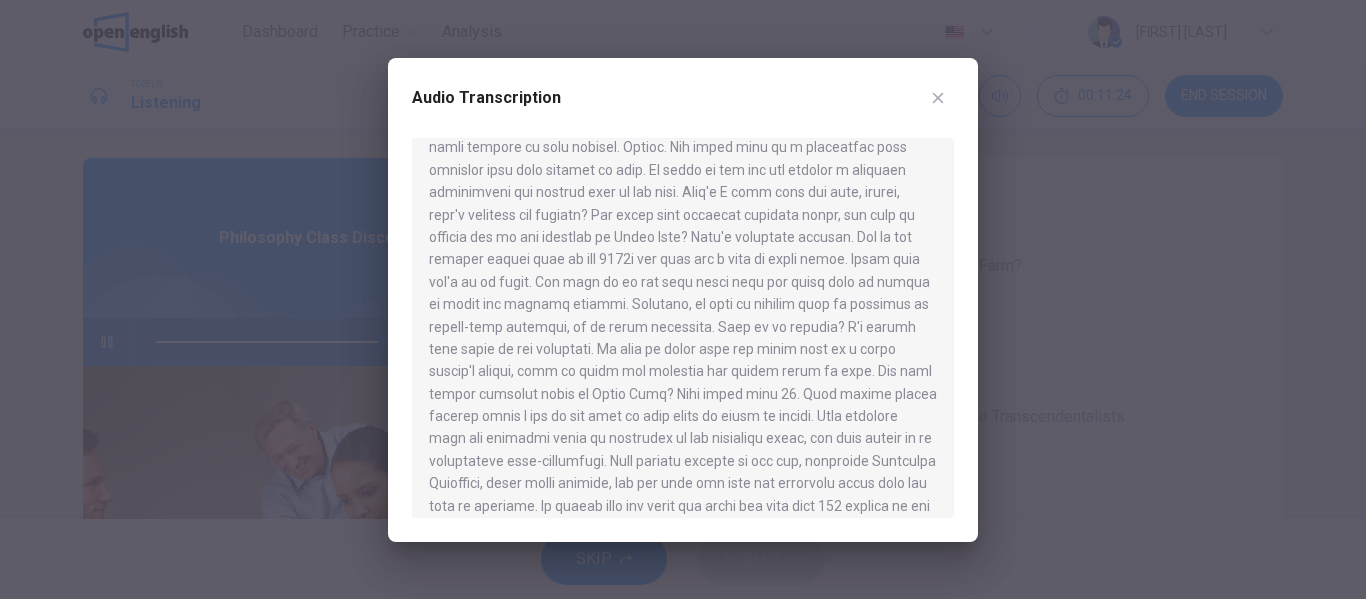 scroll, scrollTop: 0, scrollLeft: 0, axis: both 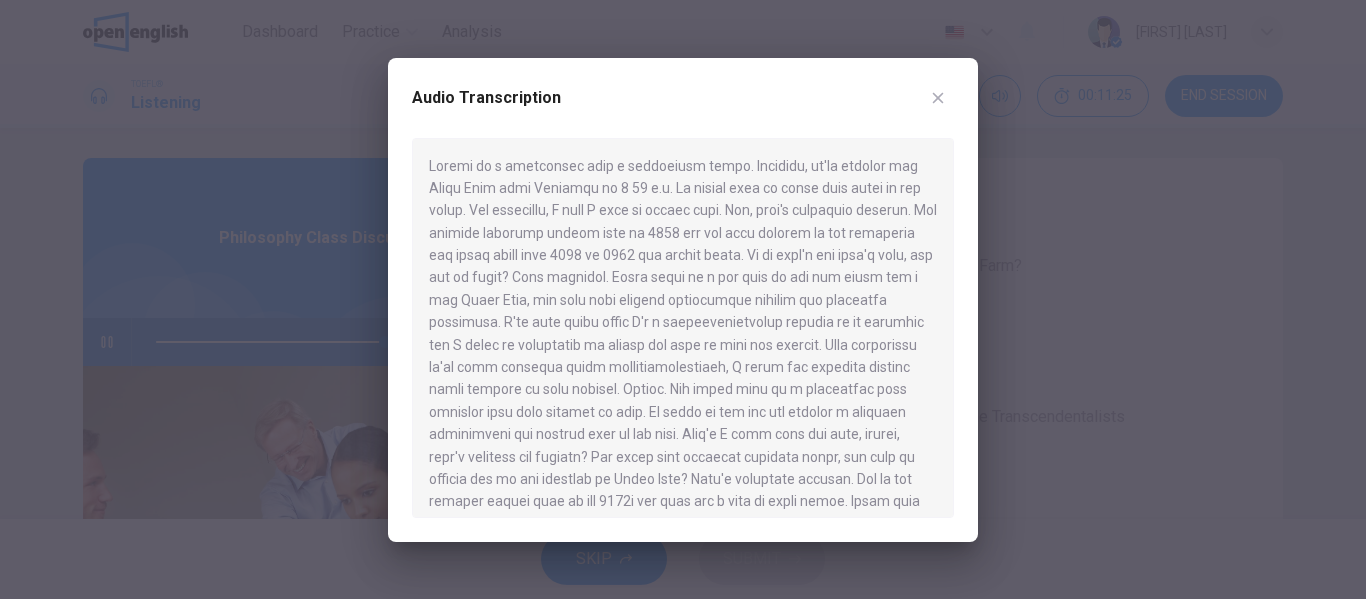 type on "*" 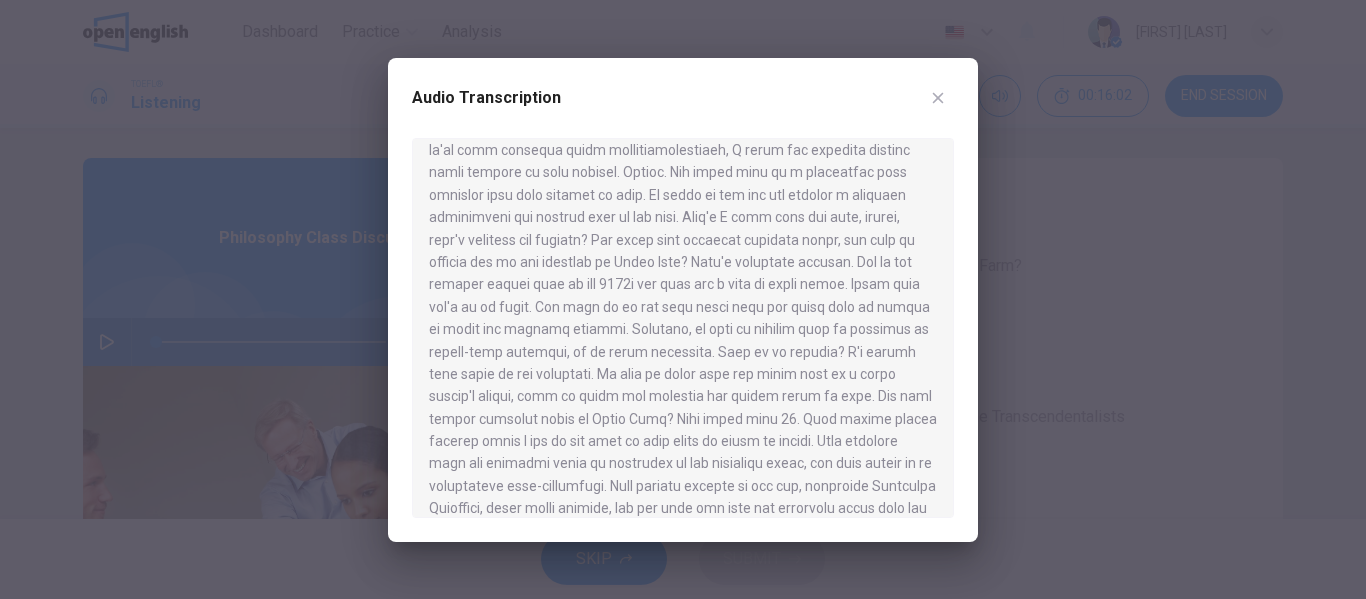 scroll, scrollTop: 215, scrollLeft: 0, axis: vertical 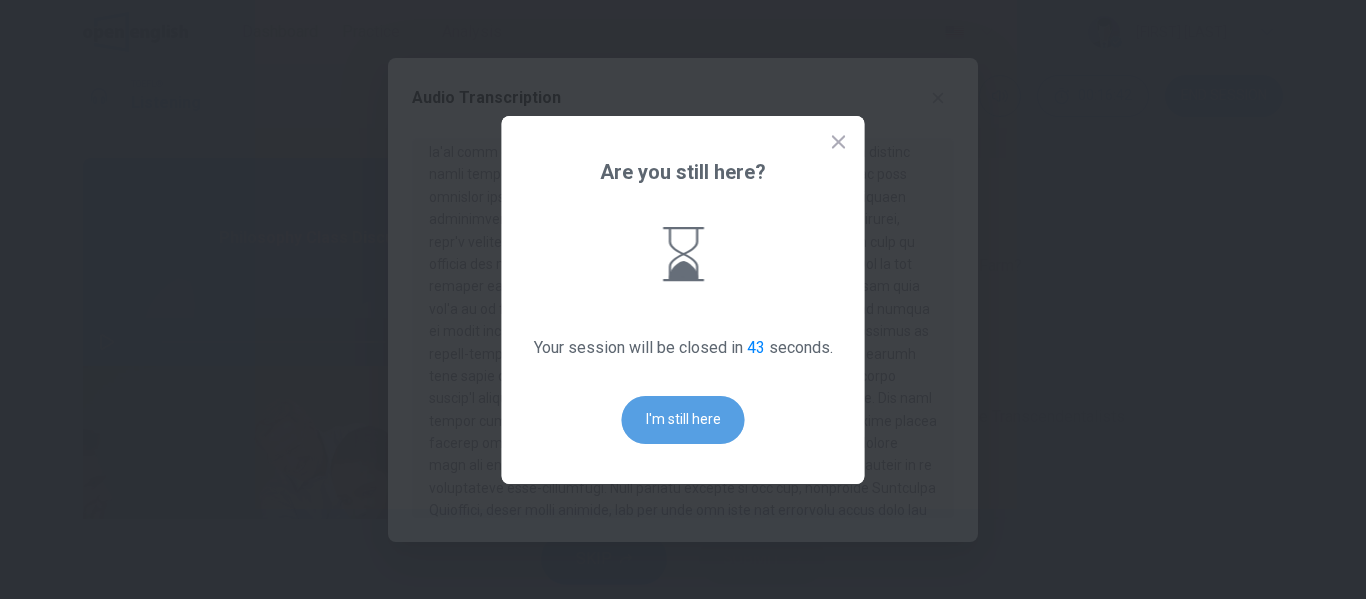 click on "I'm still here" at bounding box center [683, 420] 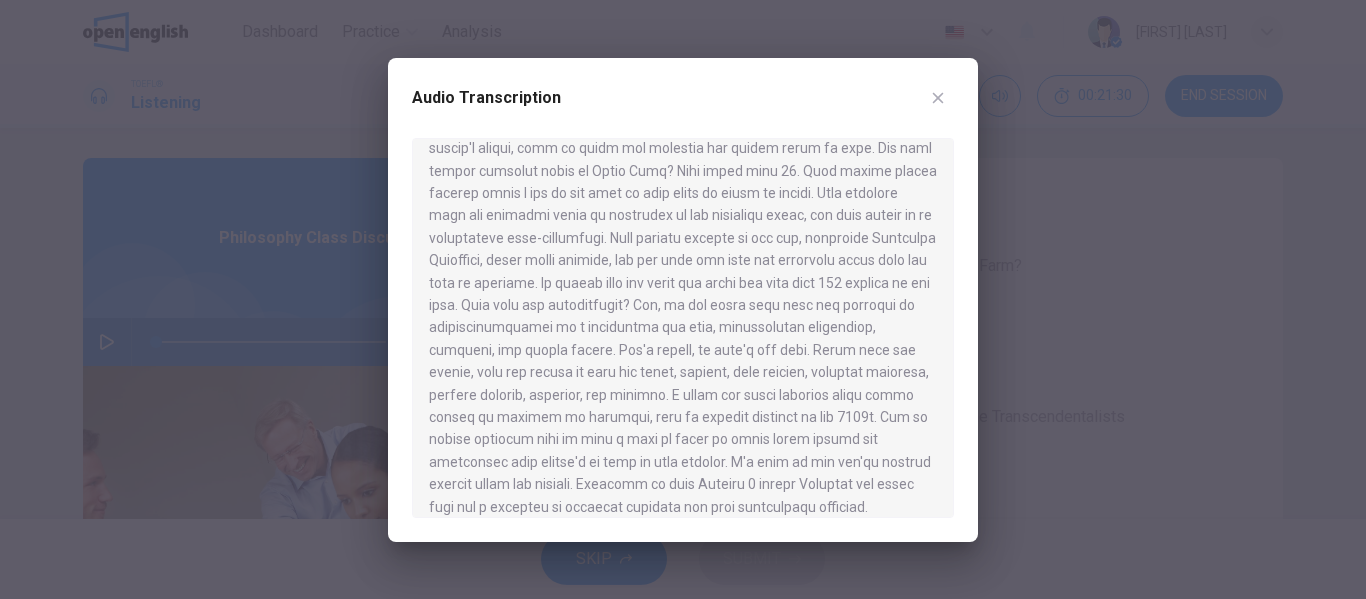 scroll, scrollTop: 482, scrollLeft: 0, axis: vertical 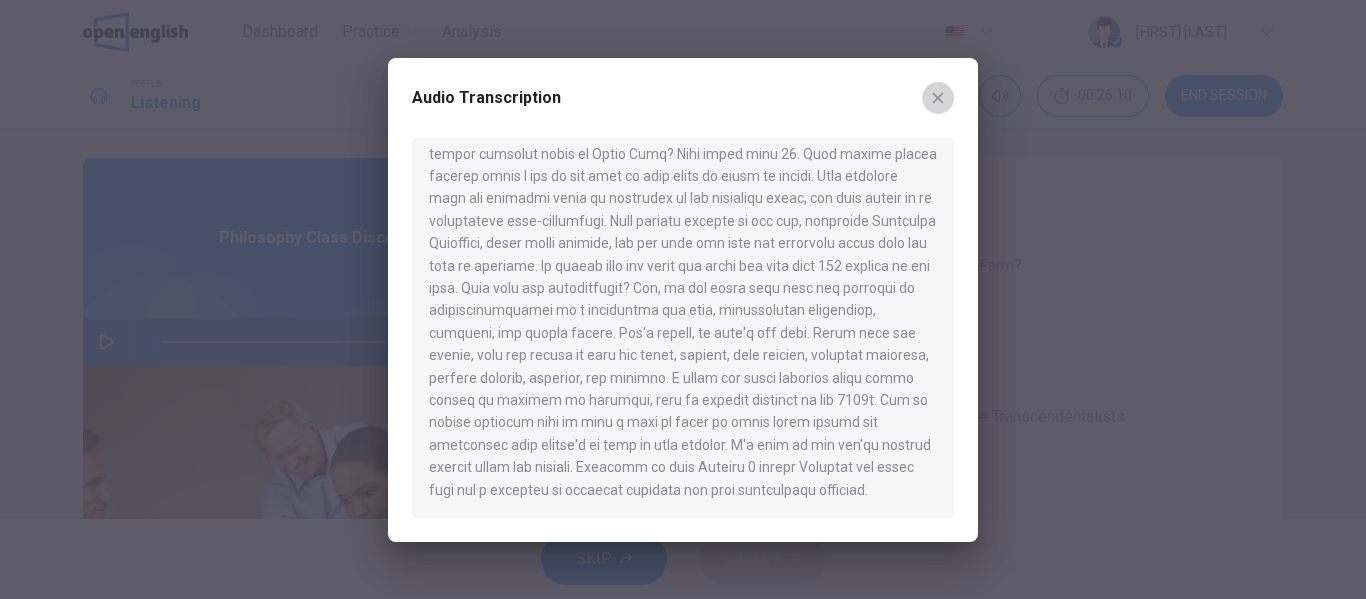 click 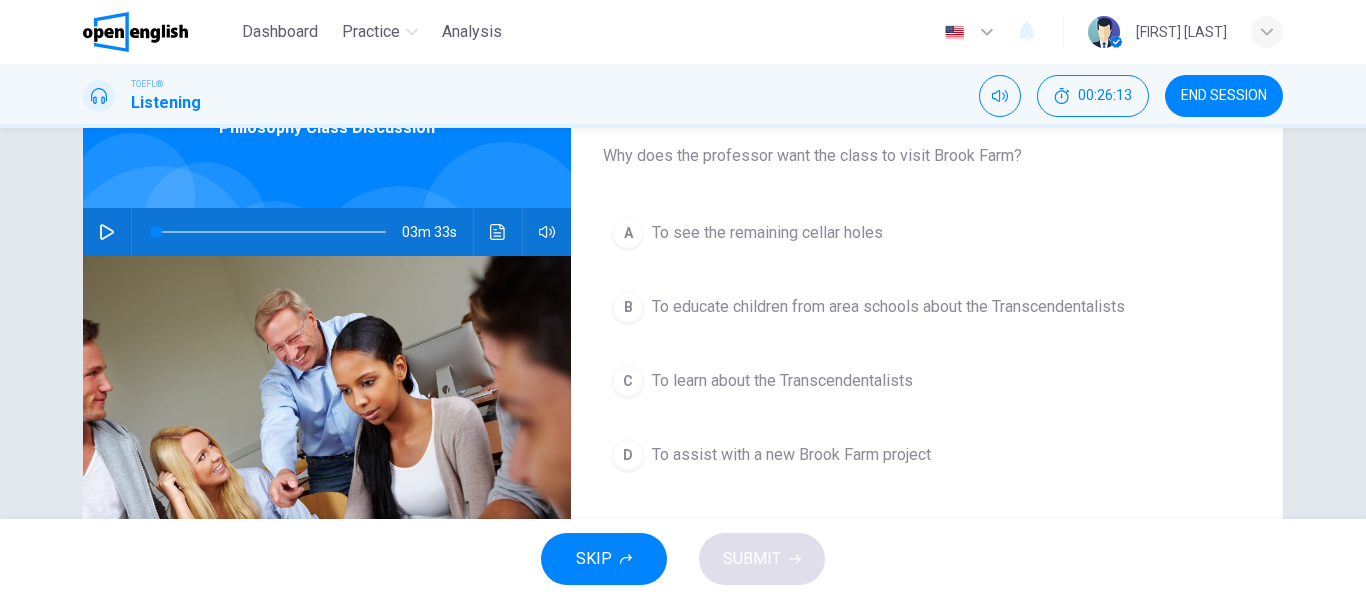 scroll, scrollTop: 119, scrollLeft: 0, axis: vertical 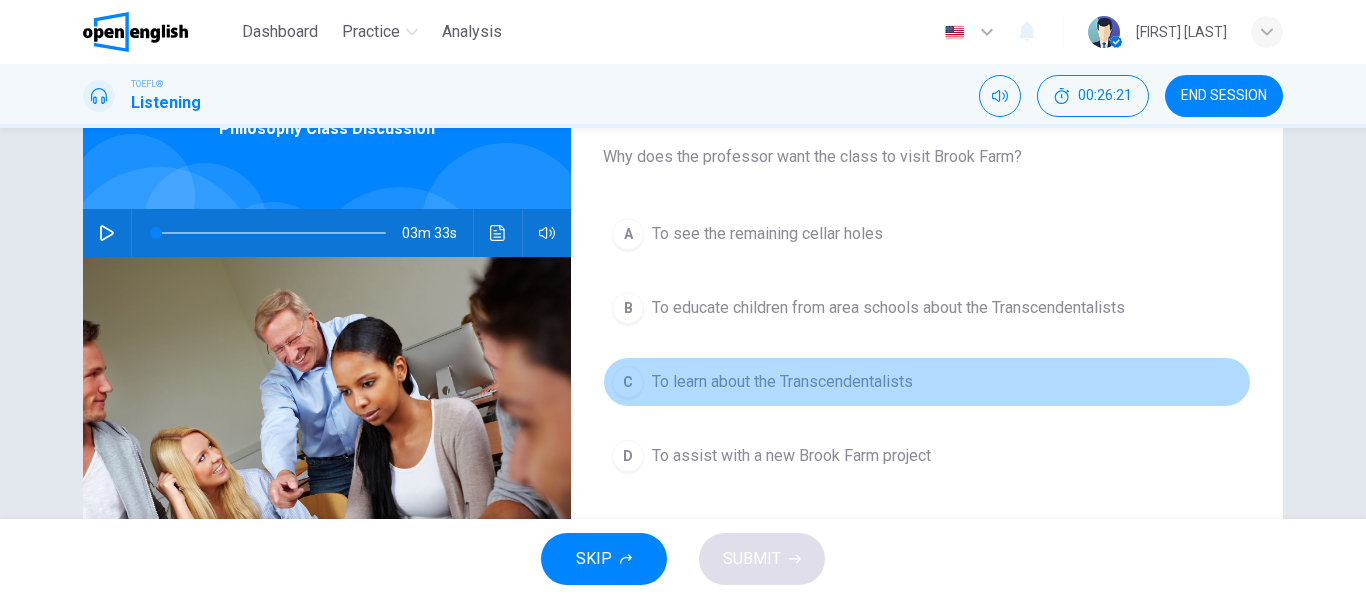 click on "To learn about the Transcendentalists" at bounding box center (782, 382) 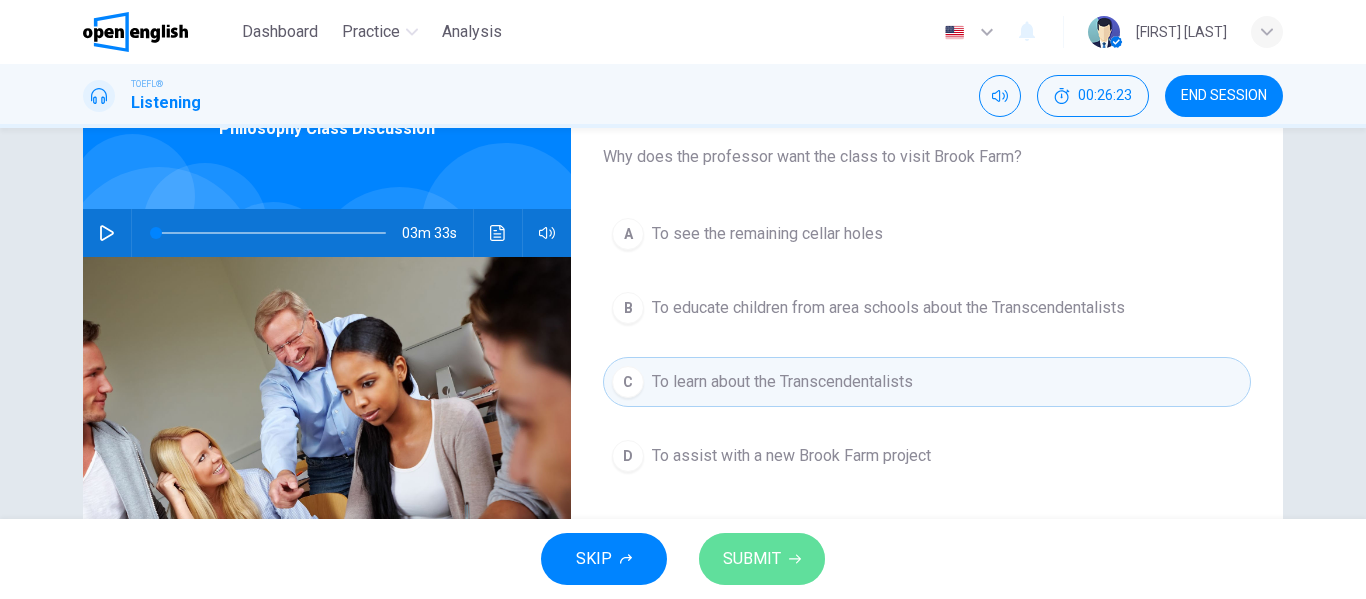 click on "SUBMIT" at bounding box center [752, 559] 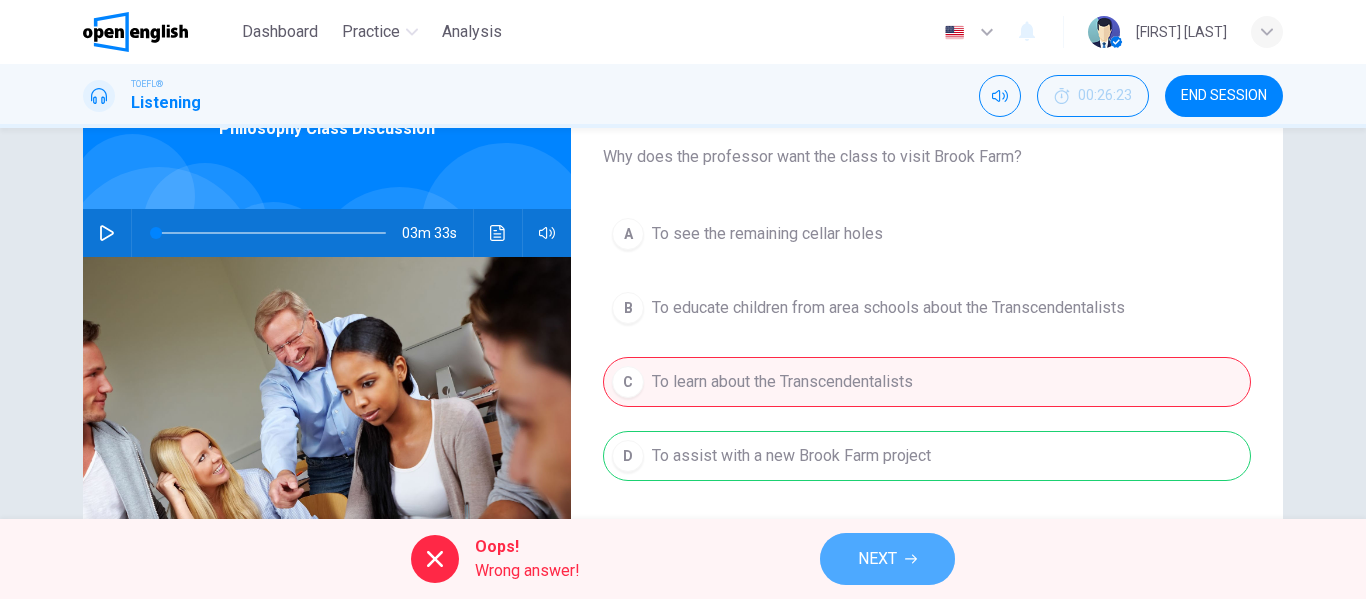click on "NEXT" at bounding box center [877, 559] 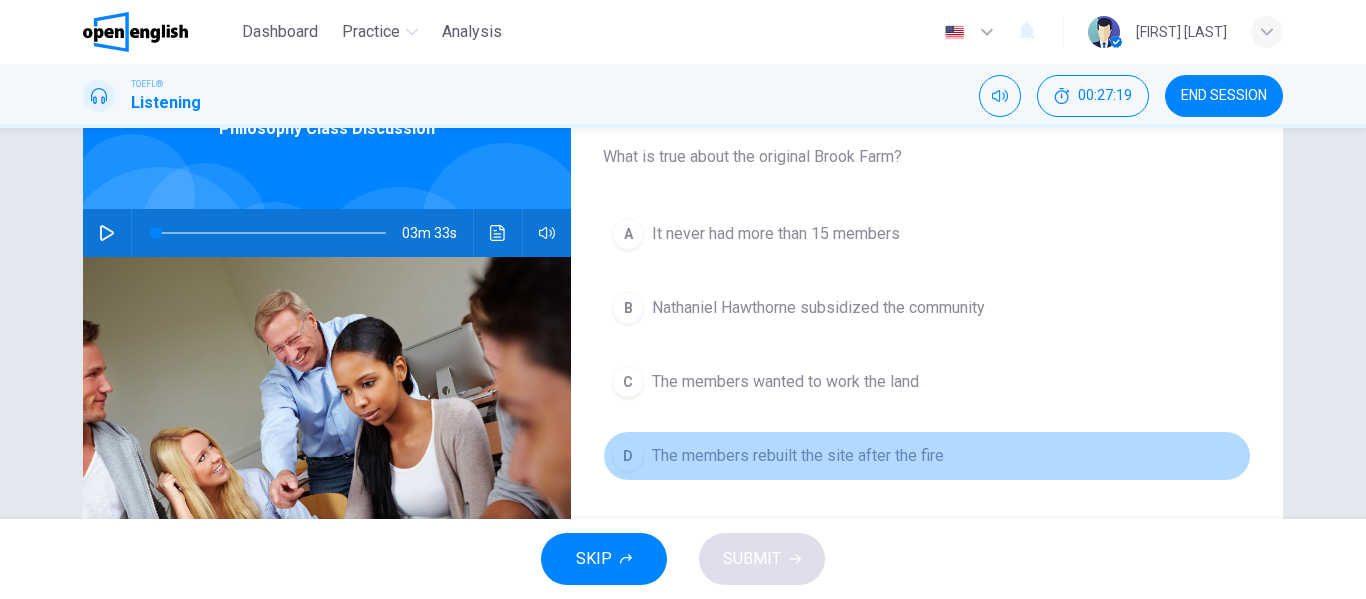 click on "The members rebuilt the site after the fire" at bounding box center (798, 456) 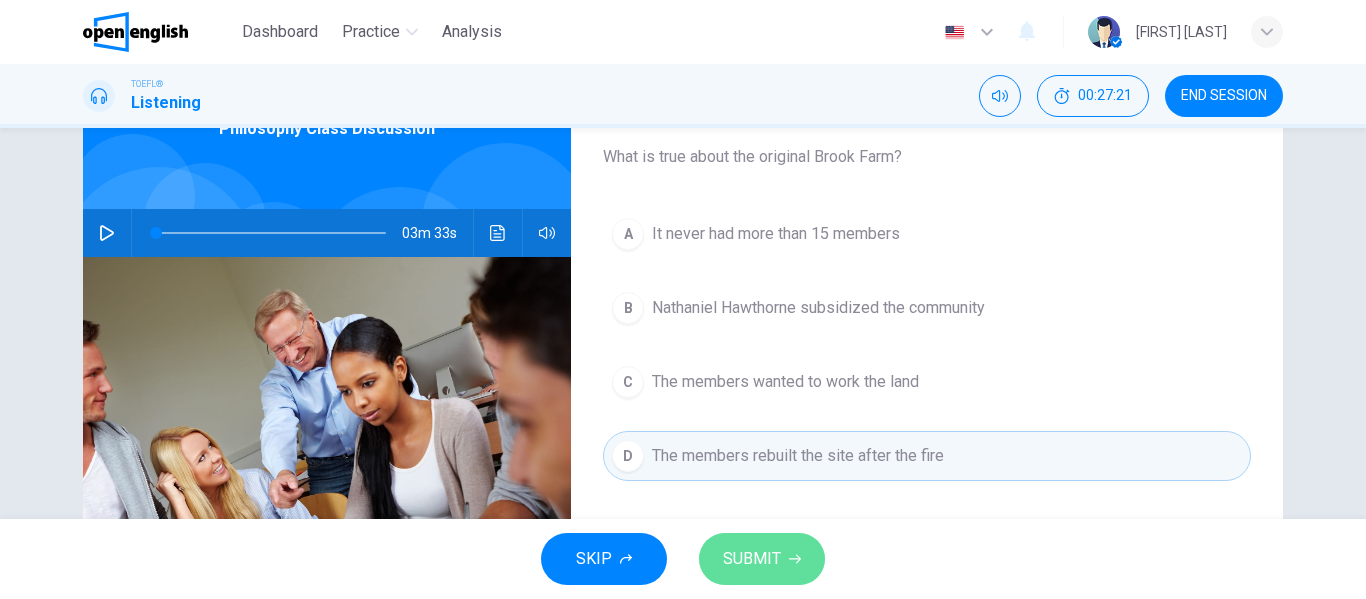 click on "SUBMIT" at bounding box center (752, 559) 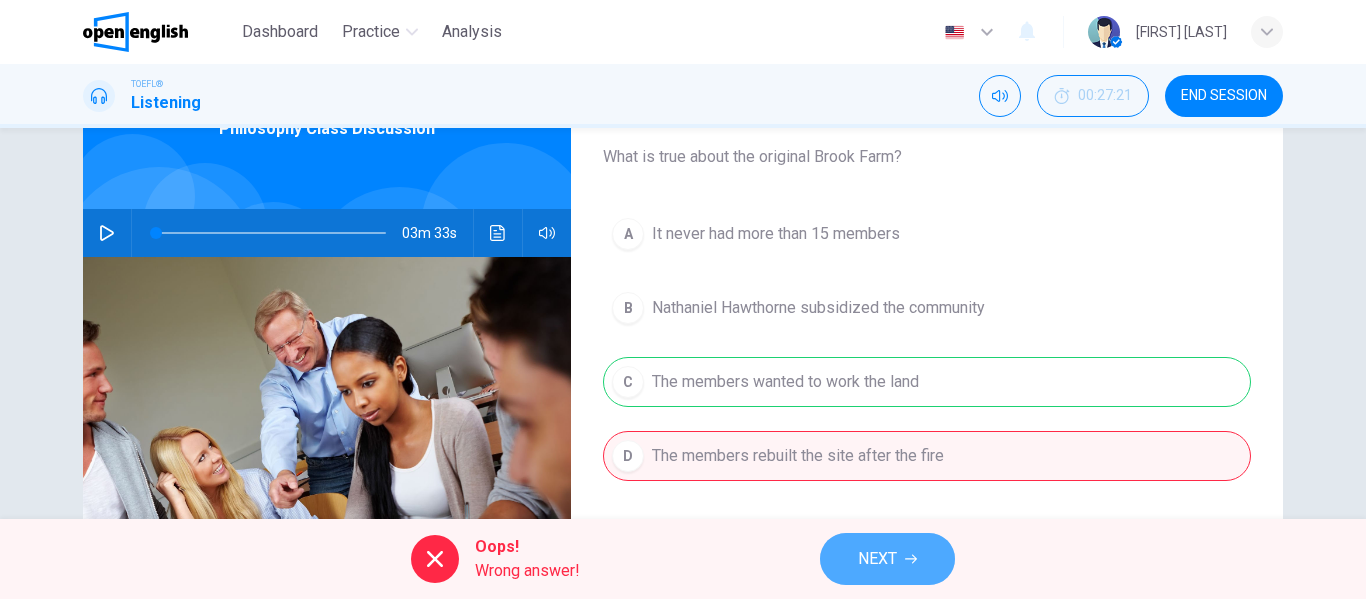 click on "NEXT" at bounding box center (887, 559) 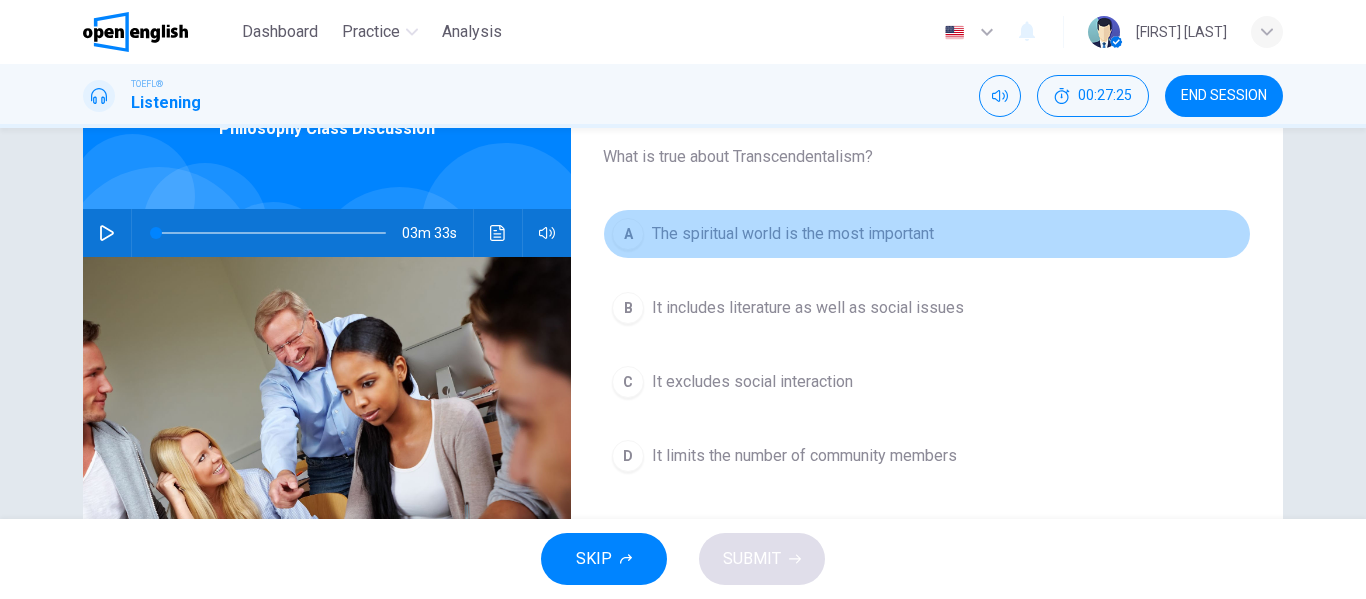 click on "A The spiritual world is the most important" at bounding box center [927, 234] 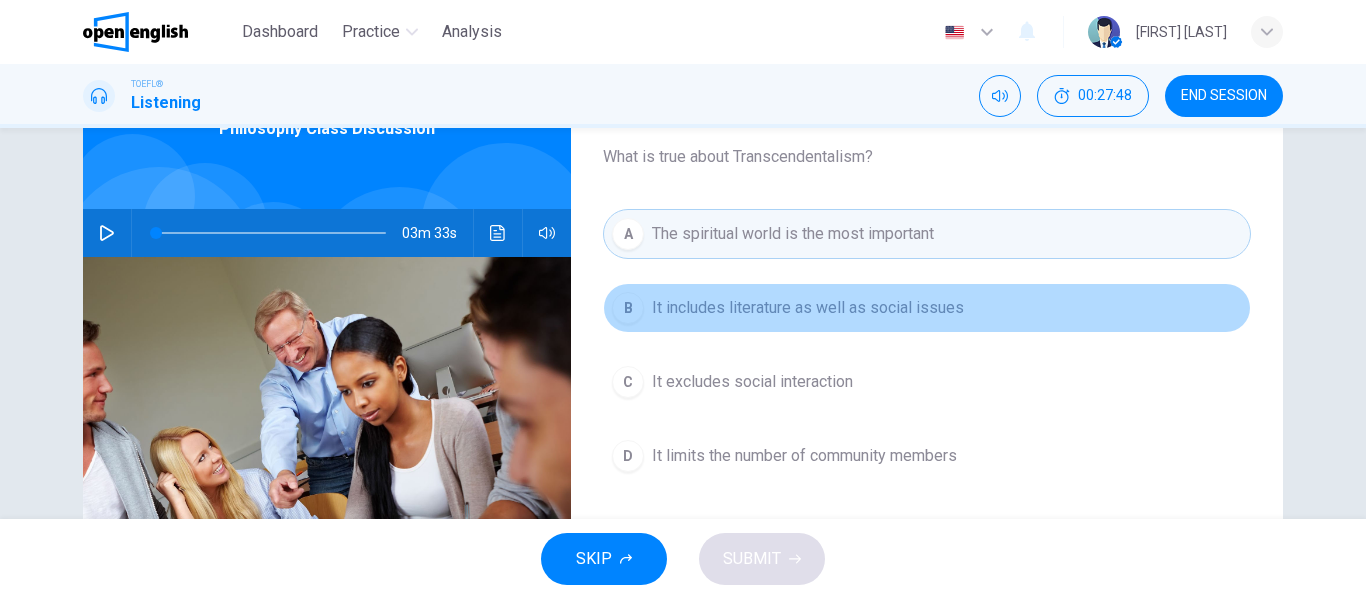 click on "It includes literature as well as social issues" at bounding box center (808, 308) 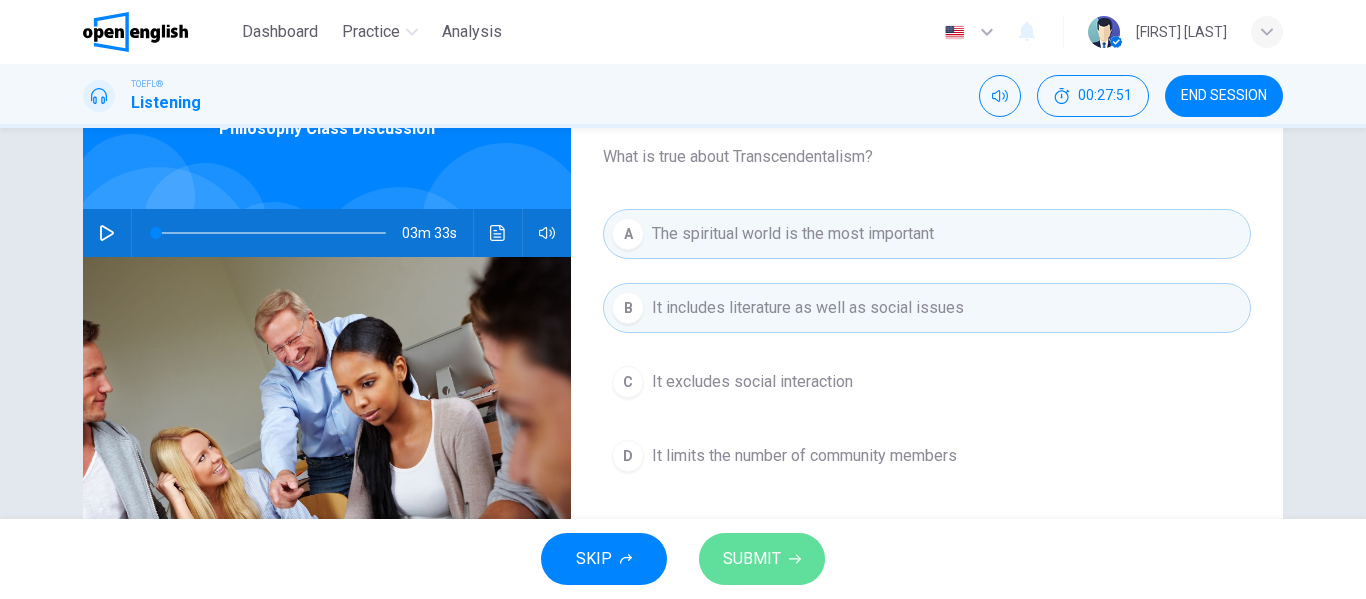 click on "SUBMIT" at bounding box center (752, 559) 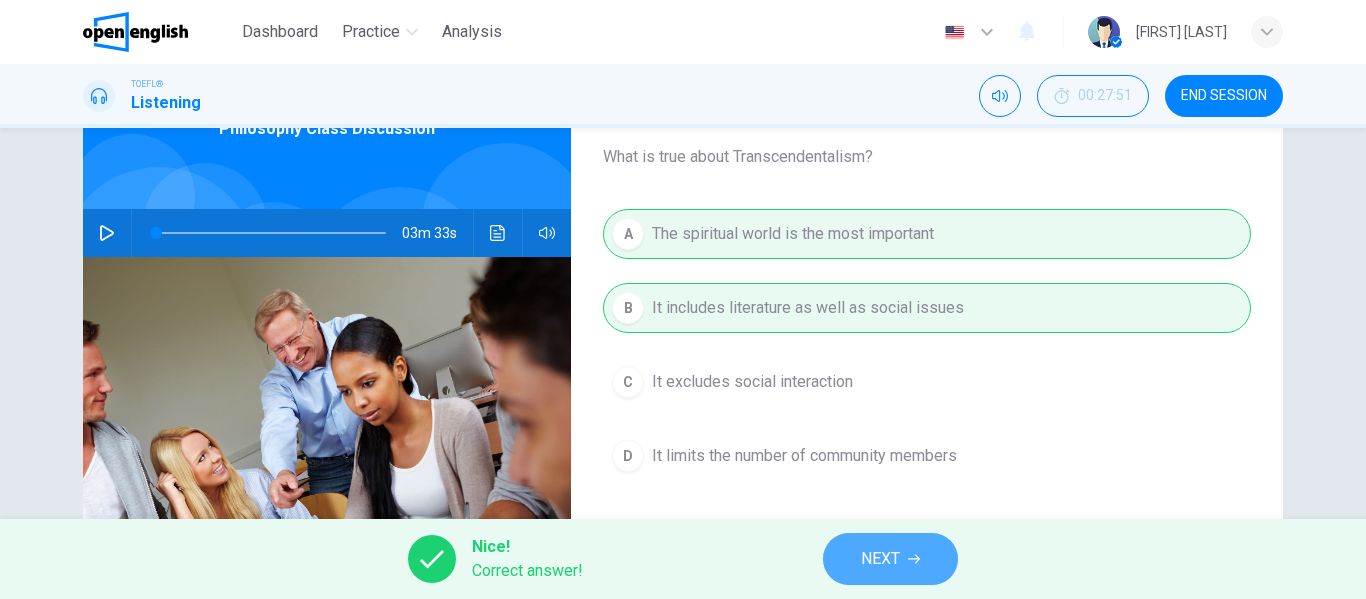 click on "NEXT" at bounding box center (890, 559) 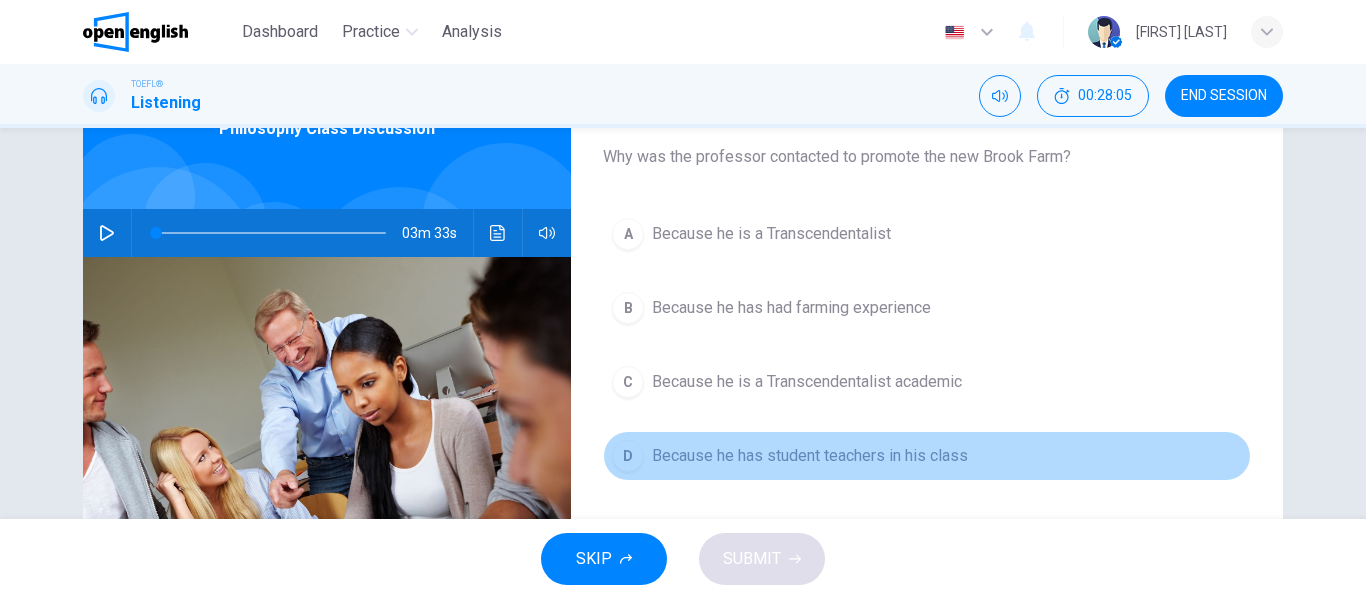 click on "Because he has student teachers in his class" at bounding box center (810, 456) 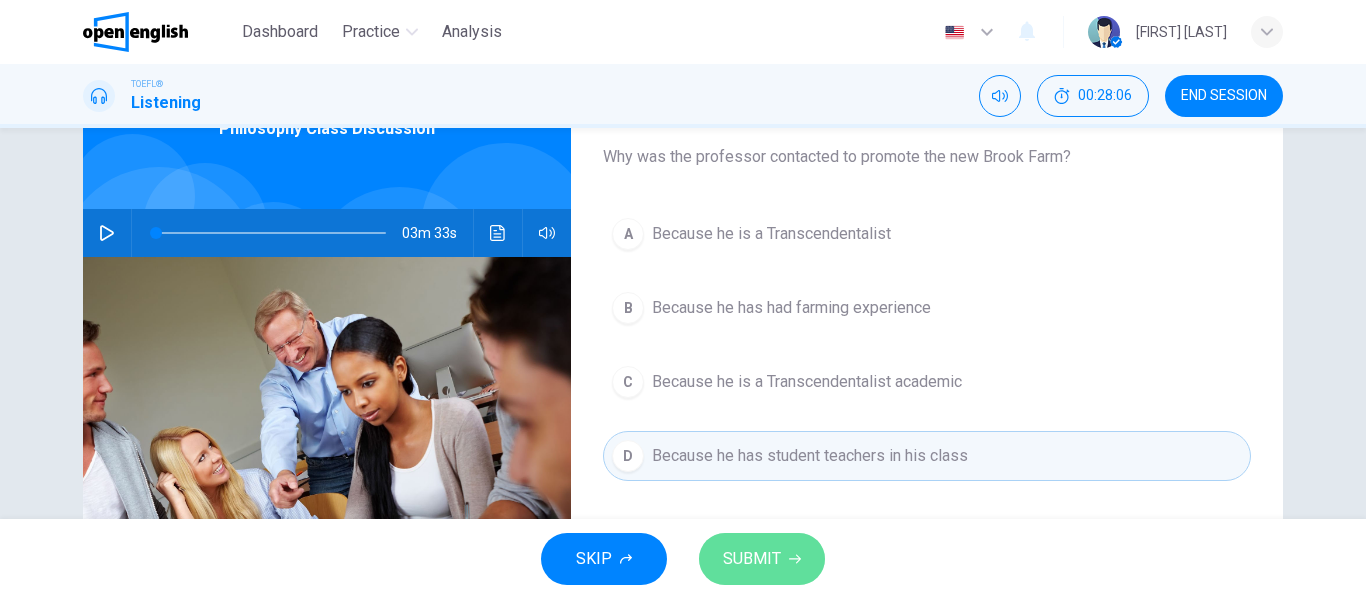 click on "SUBMIT" at bounding box center [752, 559] 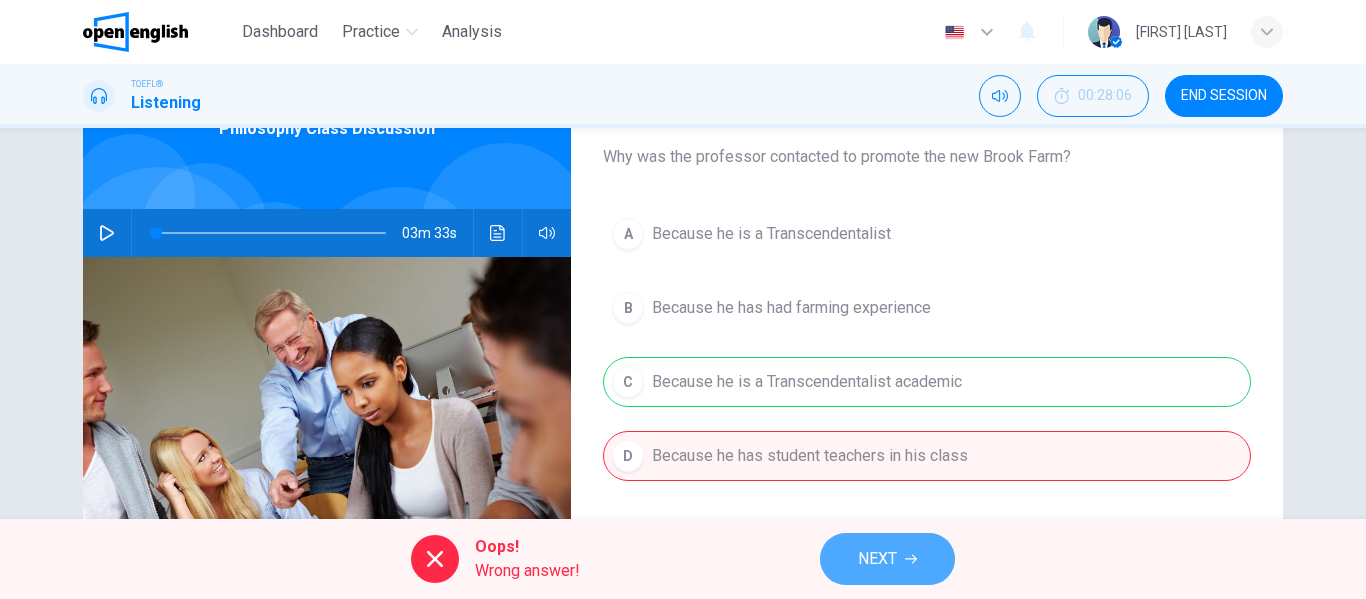click on "NEXT" at bounding box center (887, 559) 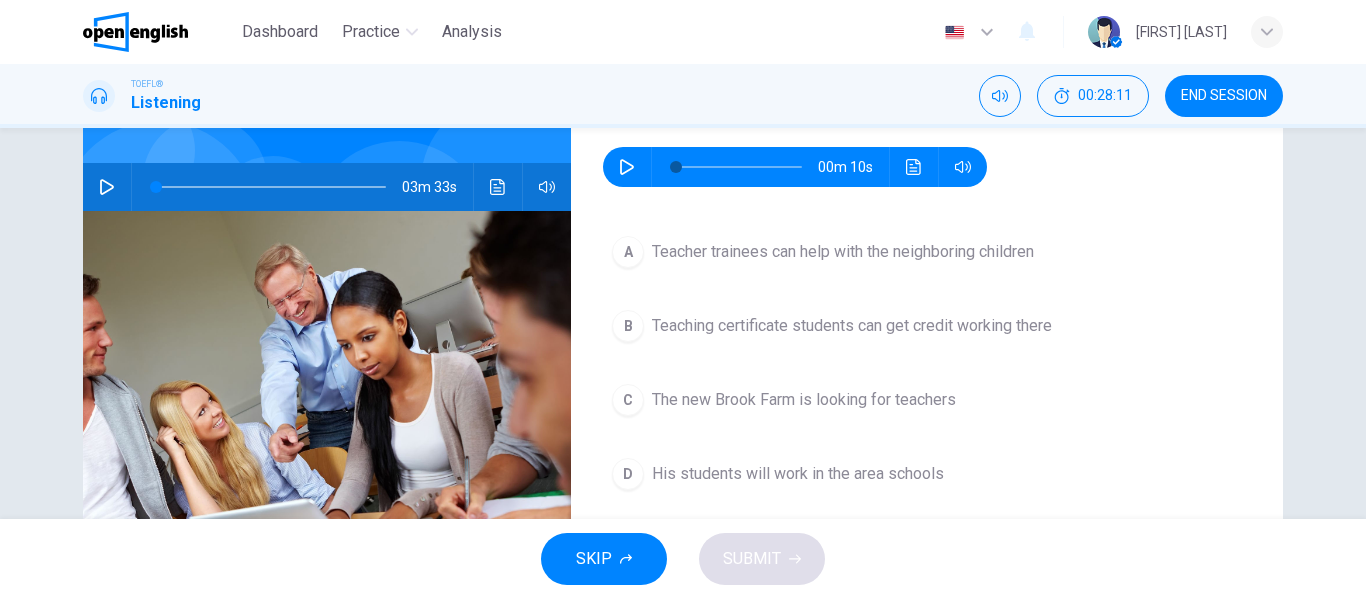 scroll, scrollTop: 171, scrollLeft: 0, axis: vertical 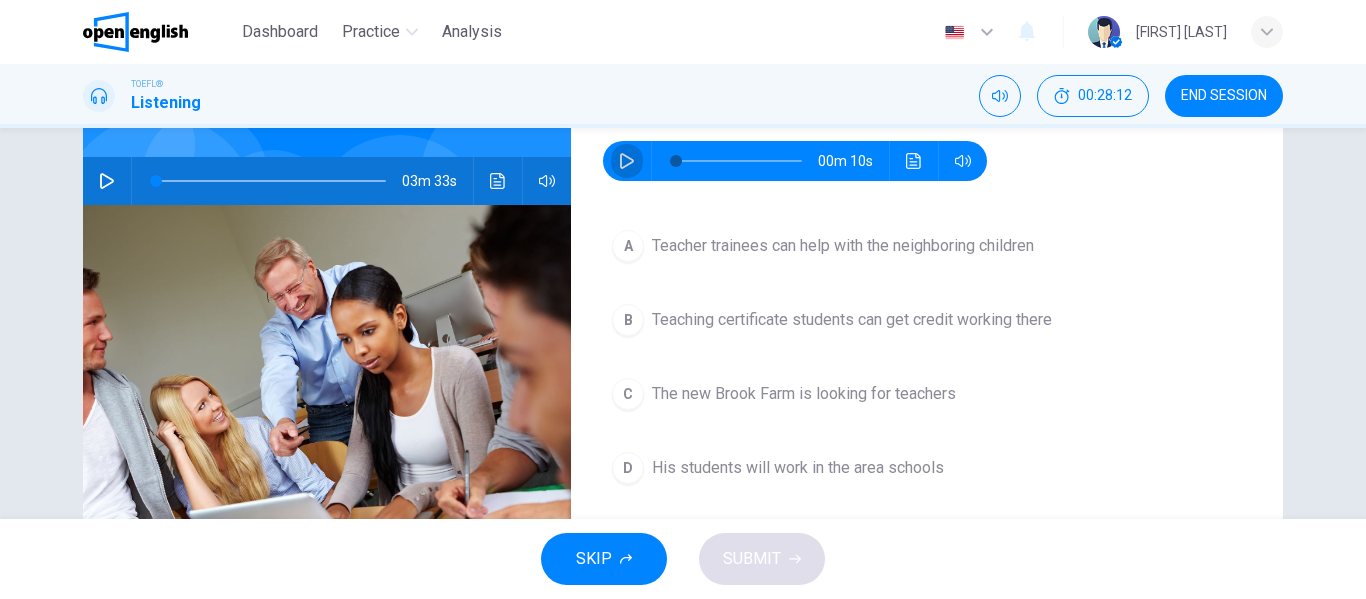 click 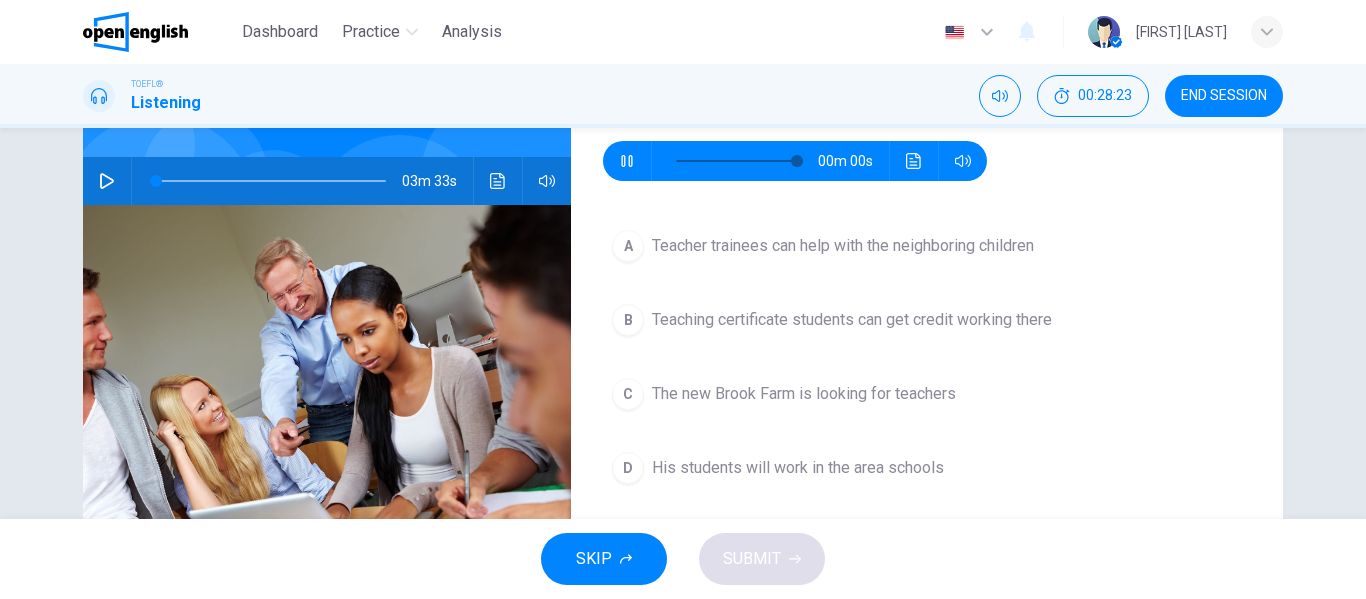 type on "*" 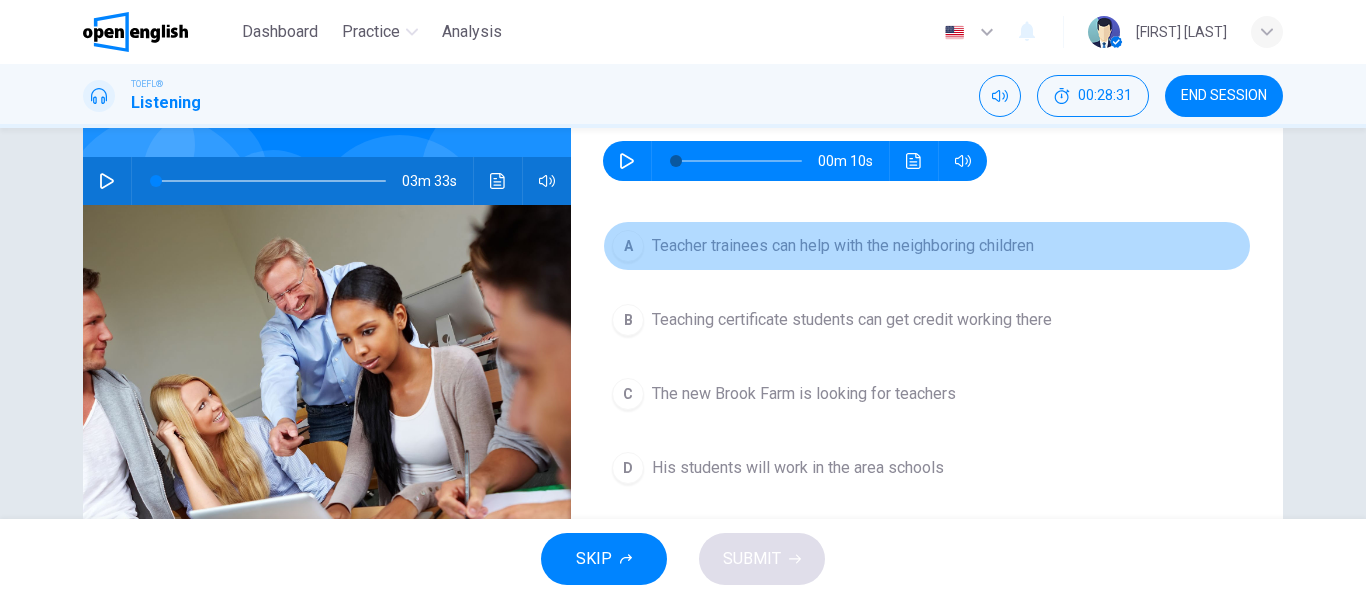 click on "Teacher trainees can help with the neighboring children" at bounding box center [843, 246] 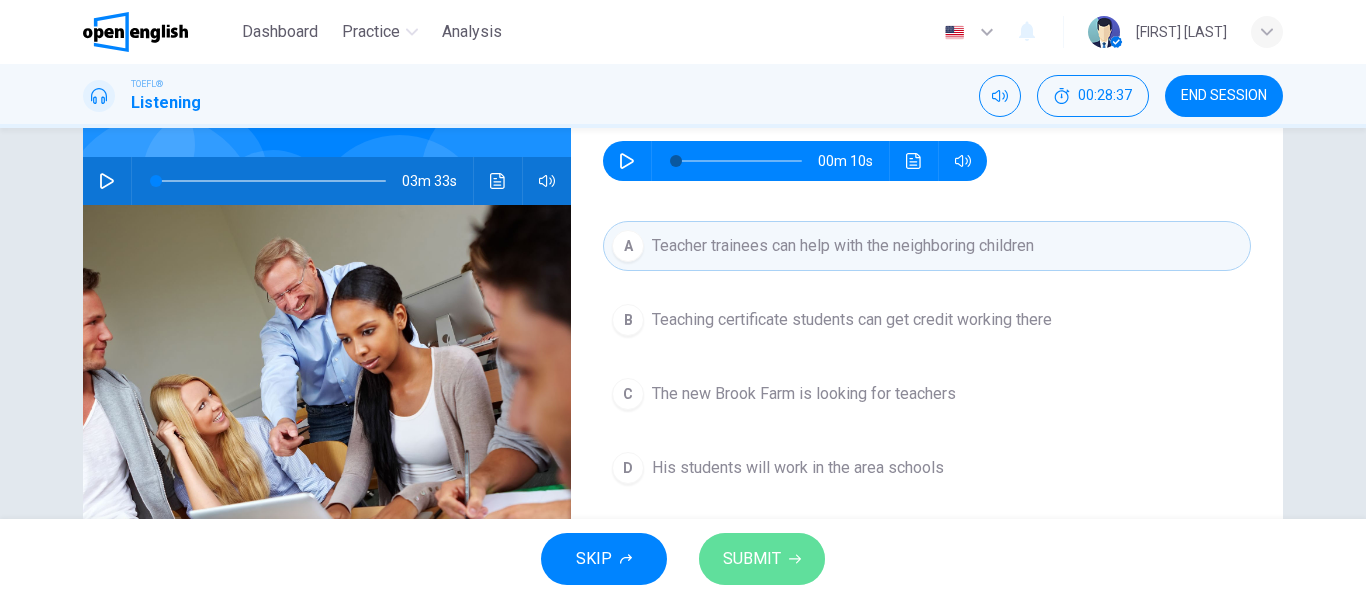click on "SUBMIT" at bounding box center [762, 559] 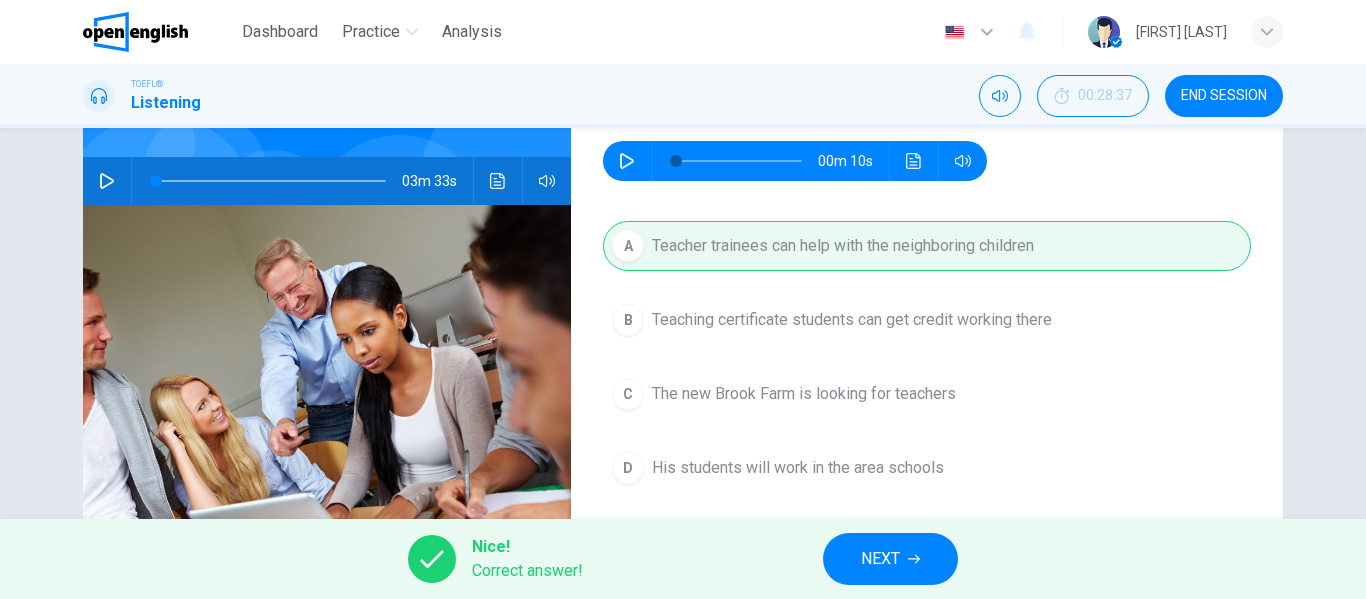 click 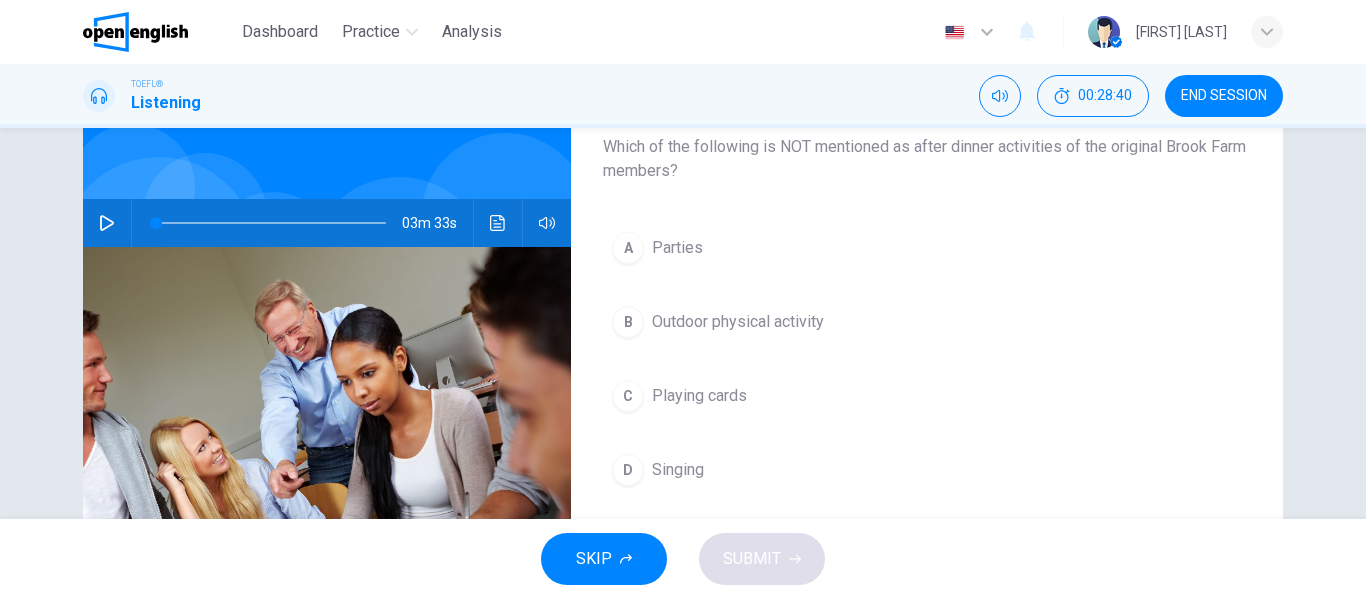scroll, scrollTop: 128, scrollLeft: 0, axis: vertical 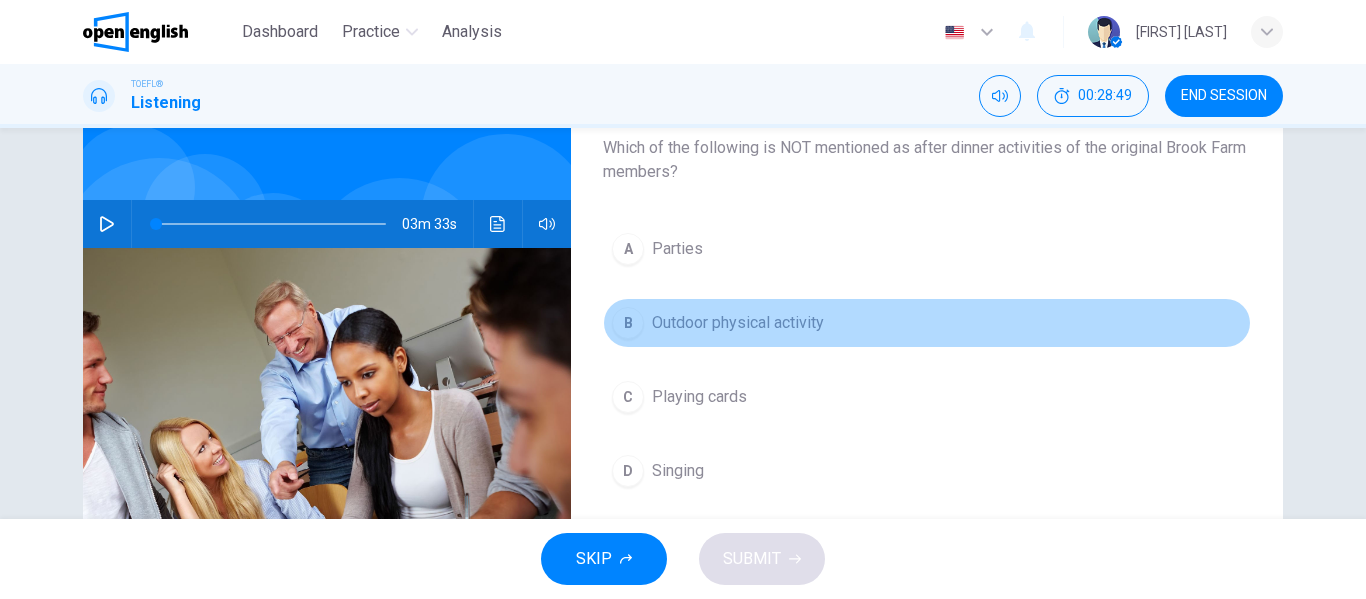 click on "Outdoor physical activity" at bounding box center [738, 323] 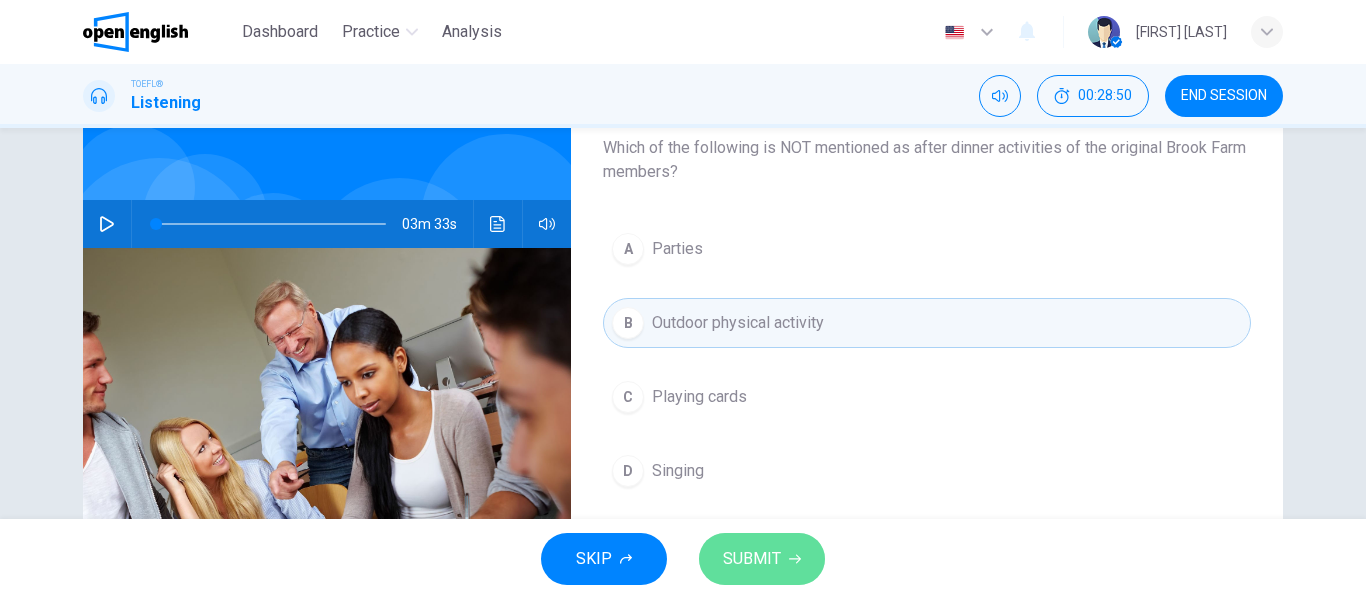 click on "SUBMIT" at bounding box center [752, 559] 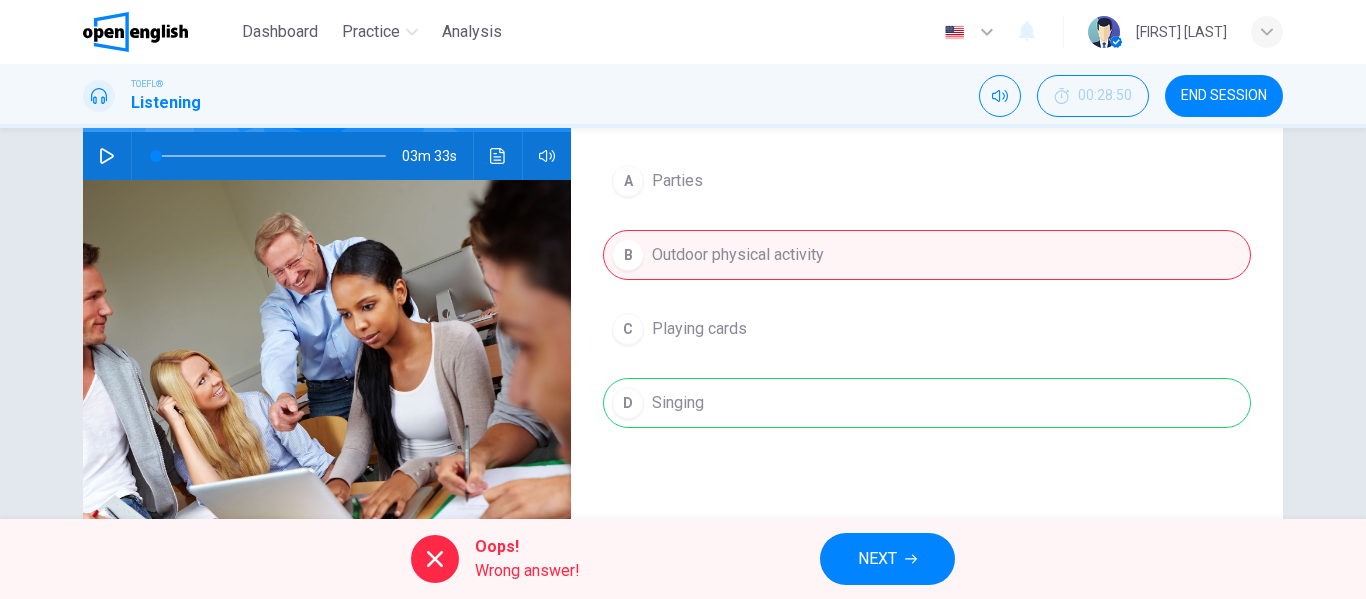 scroll, scrollTop: 202, scrollLeft: 0, axis: vertical 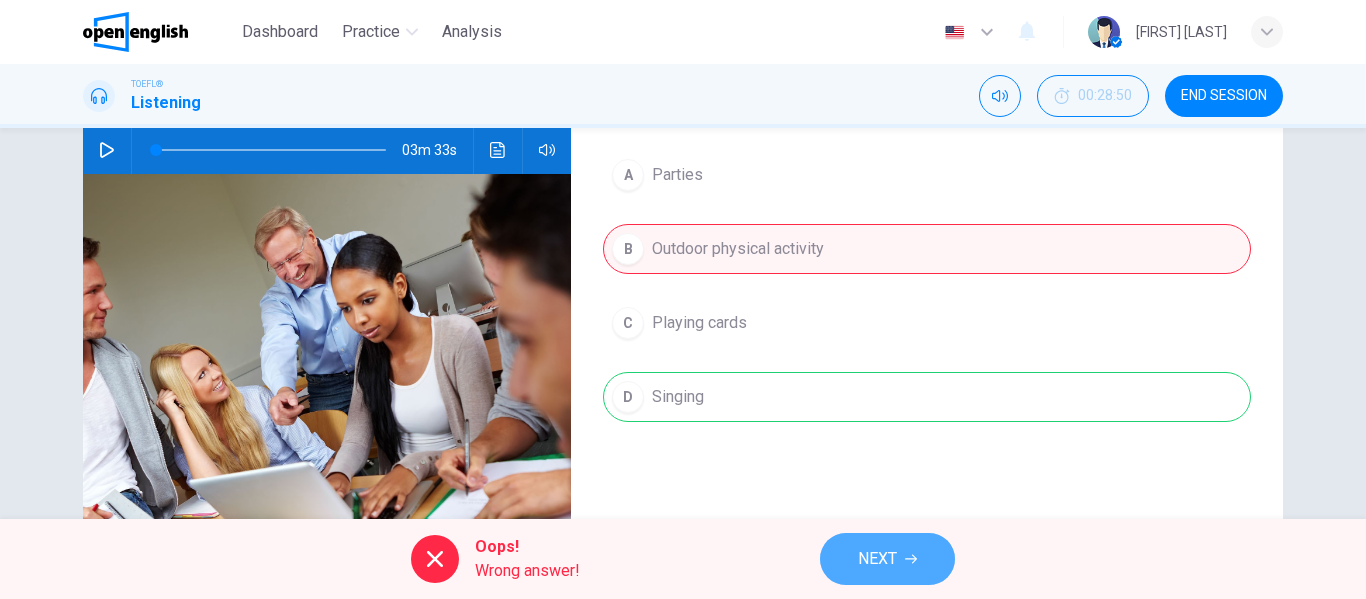 click on "NEXT" at bounding box center (887, 559) 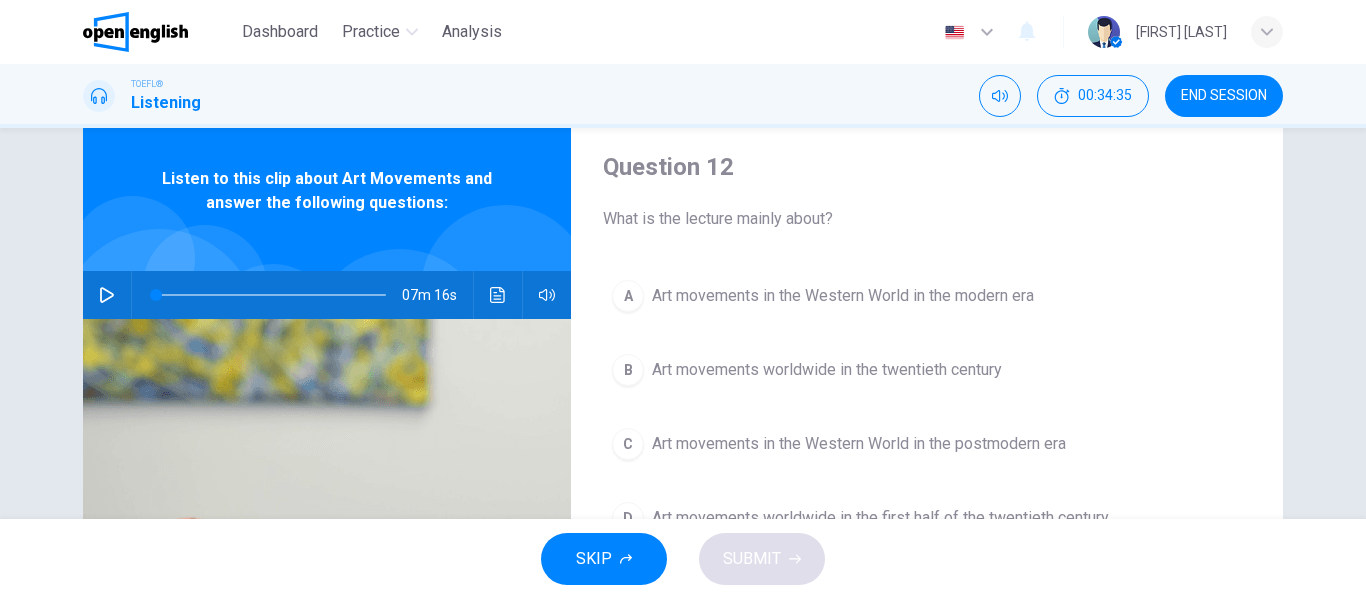 scroll, scrollTop: 0, scrollLeft: 0, axis: both 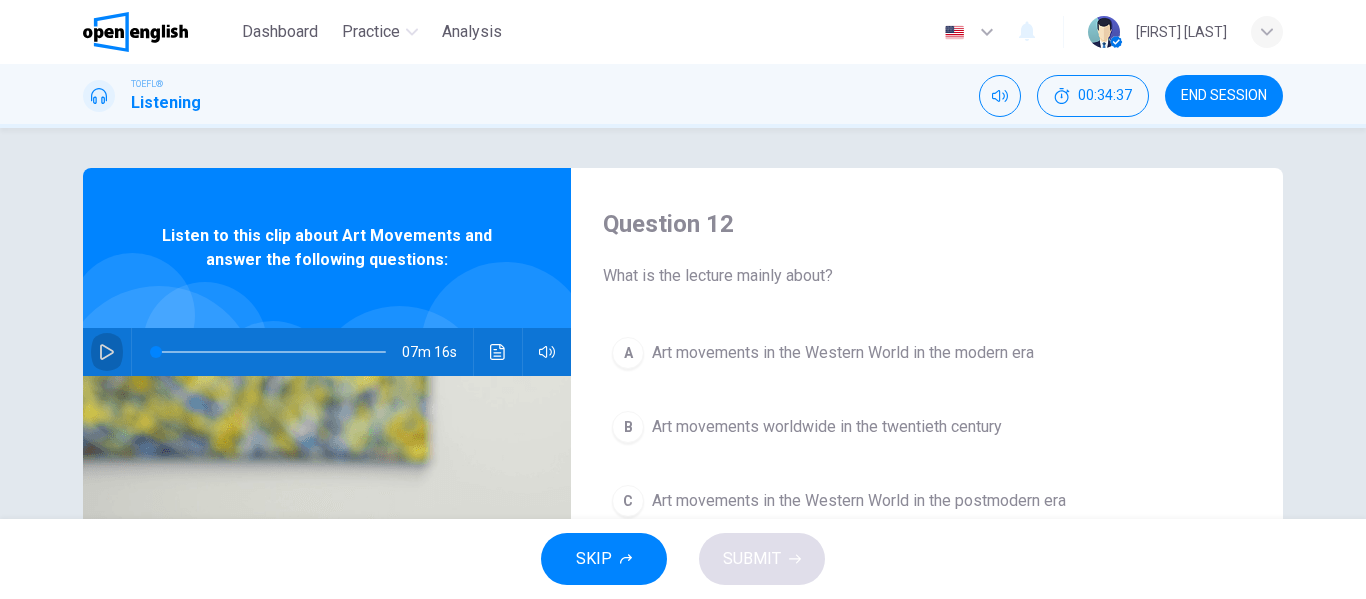 click at bounding box center [107, 352] 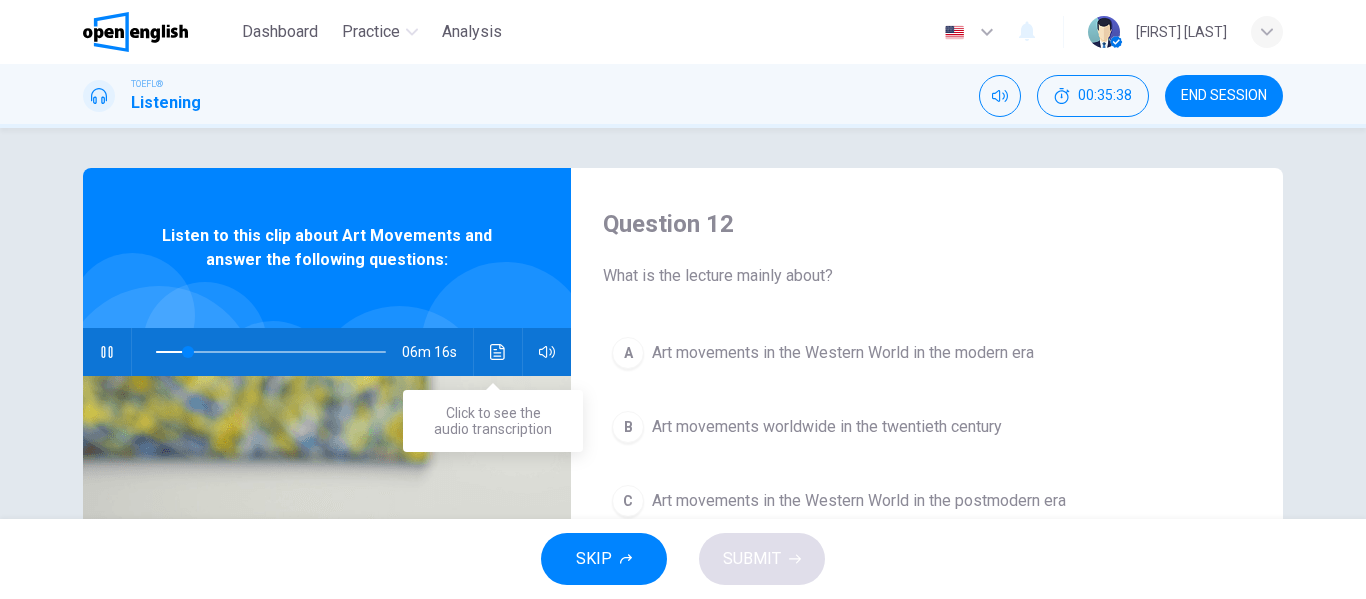 type on "**" 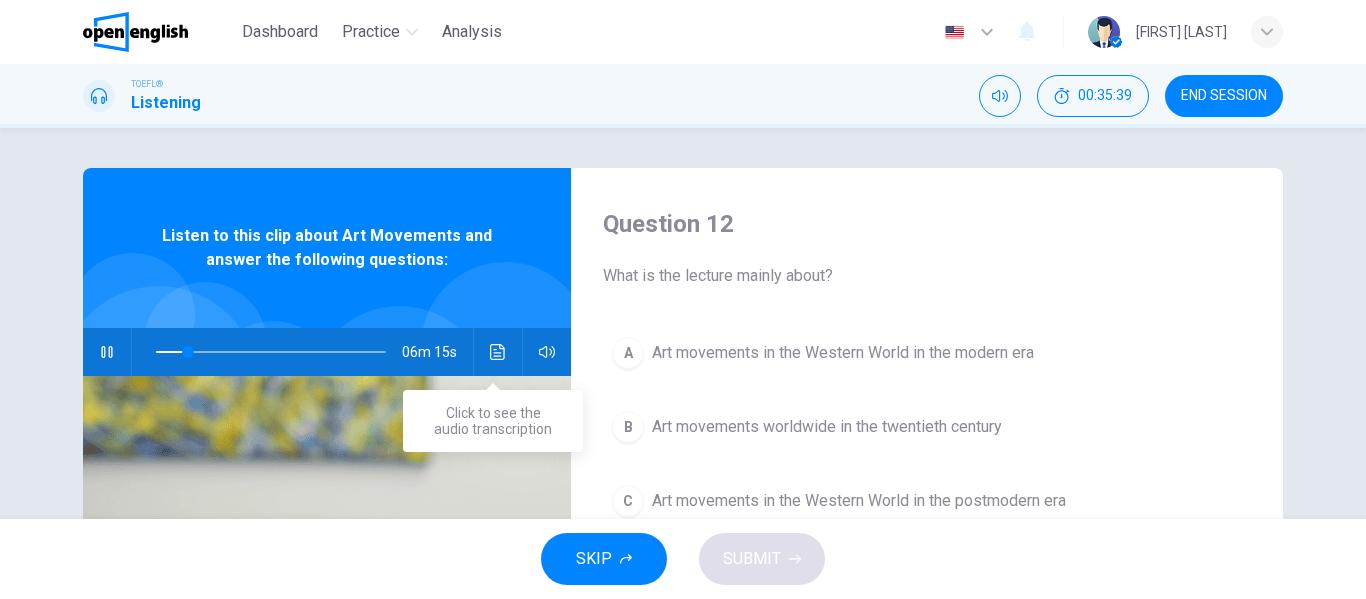type 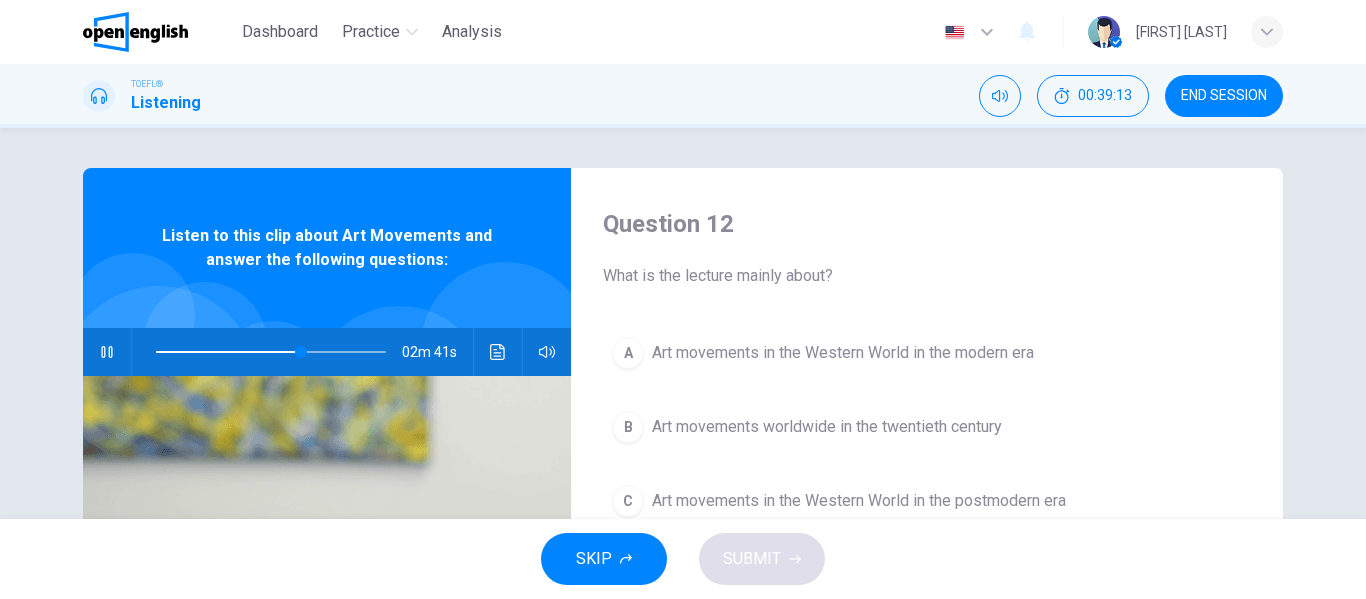click at bounding box center (271, 352) 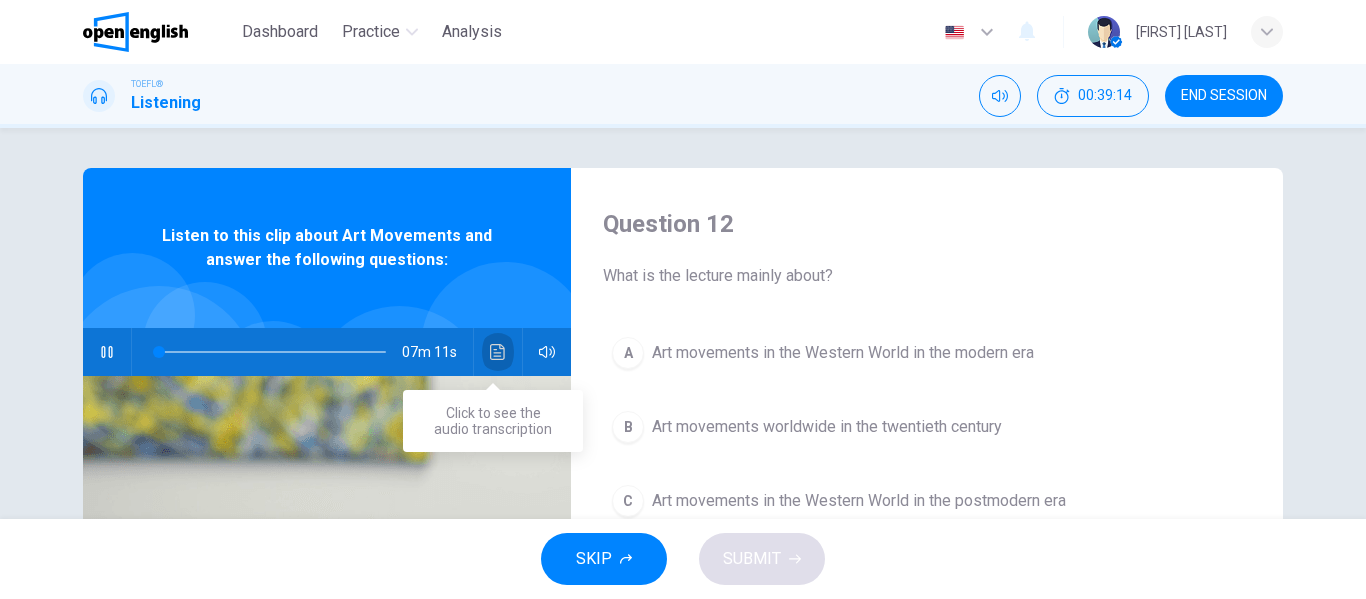 click at bounding box center (498, 352) 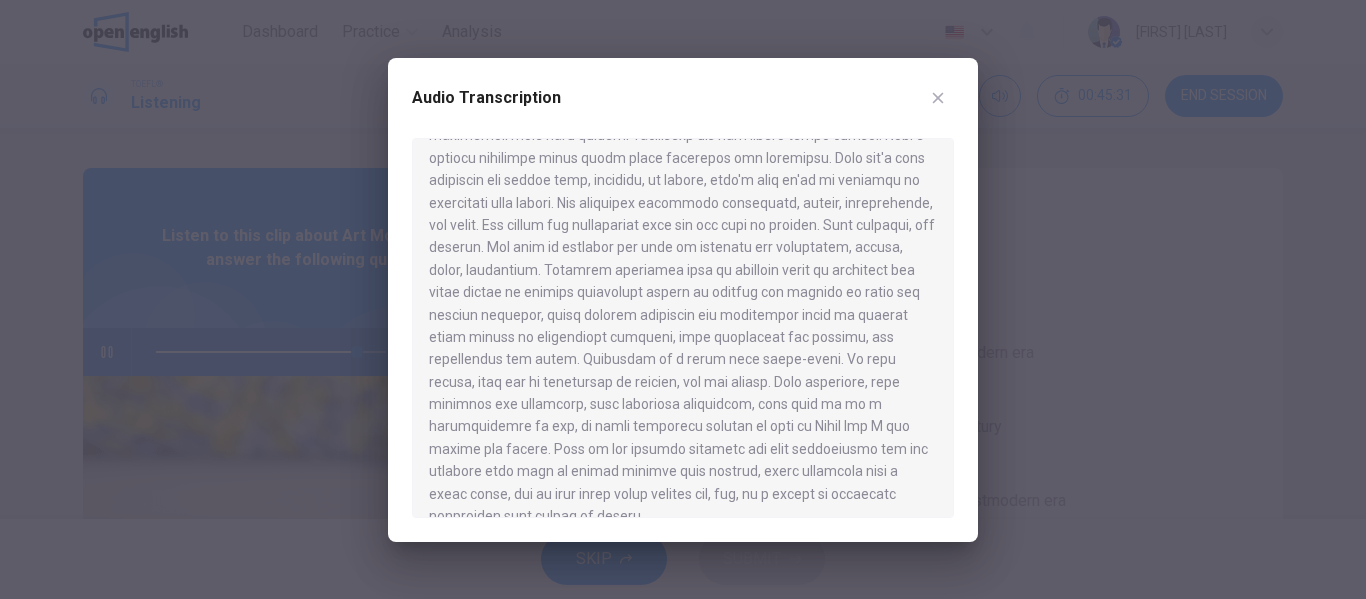 scroll, scrollTop: 1288, scrollLeft: 0, axis: vertical 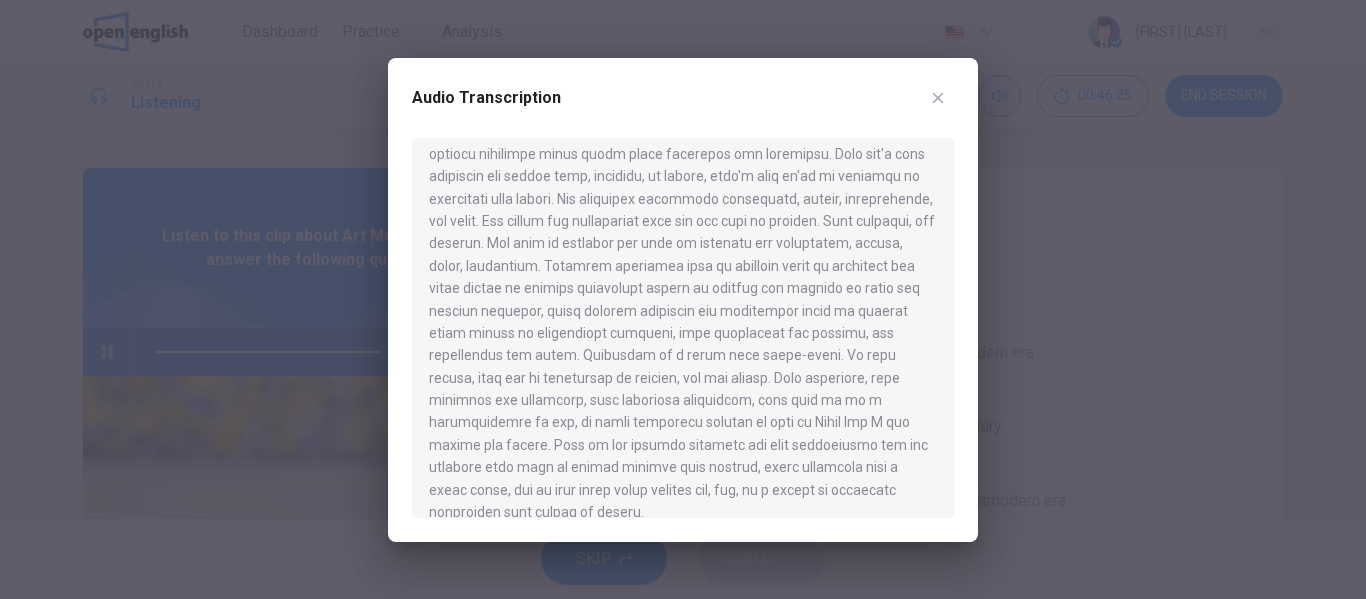 type on "*" 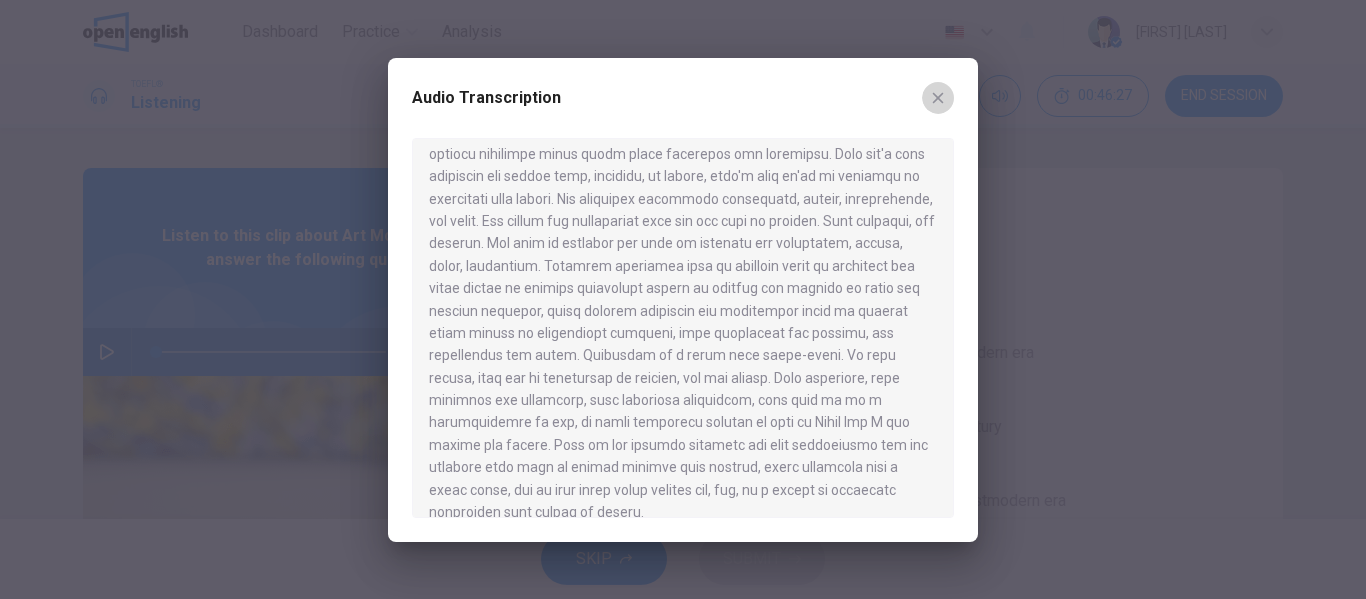 click 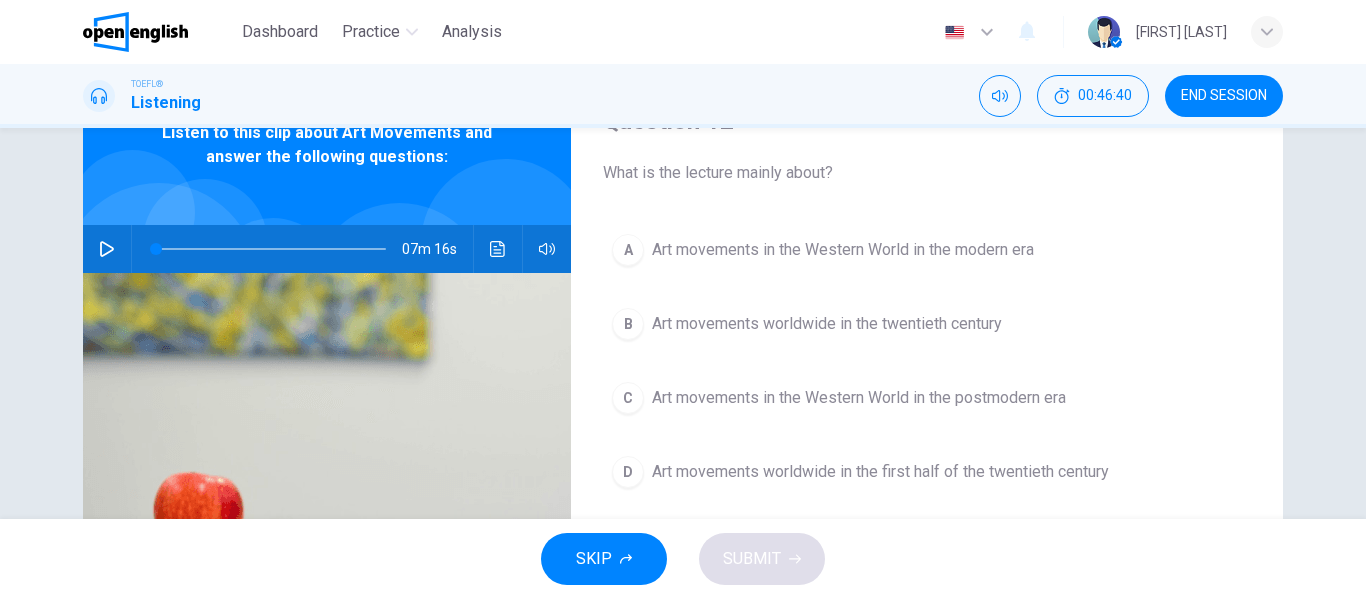 scroll, scrollTop: 102, scrollLeft: 0, axis: vertical 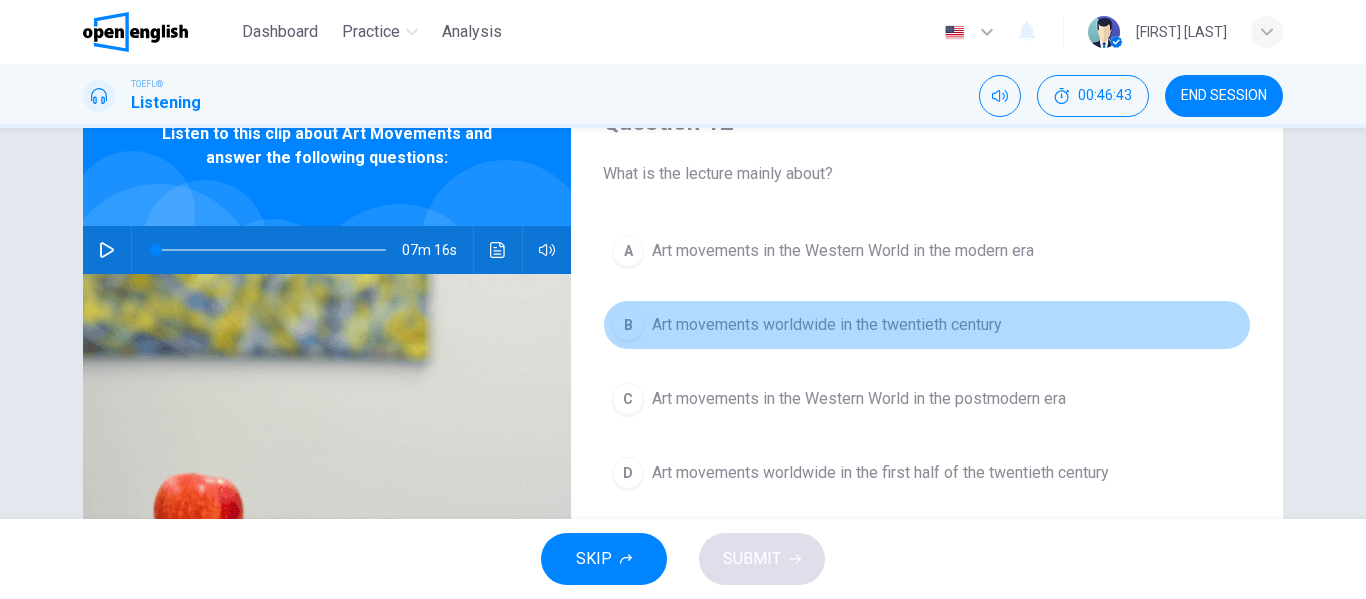 click on "B Art movements worldwide in the twentieth century" at bounding box center (927, 325) 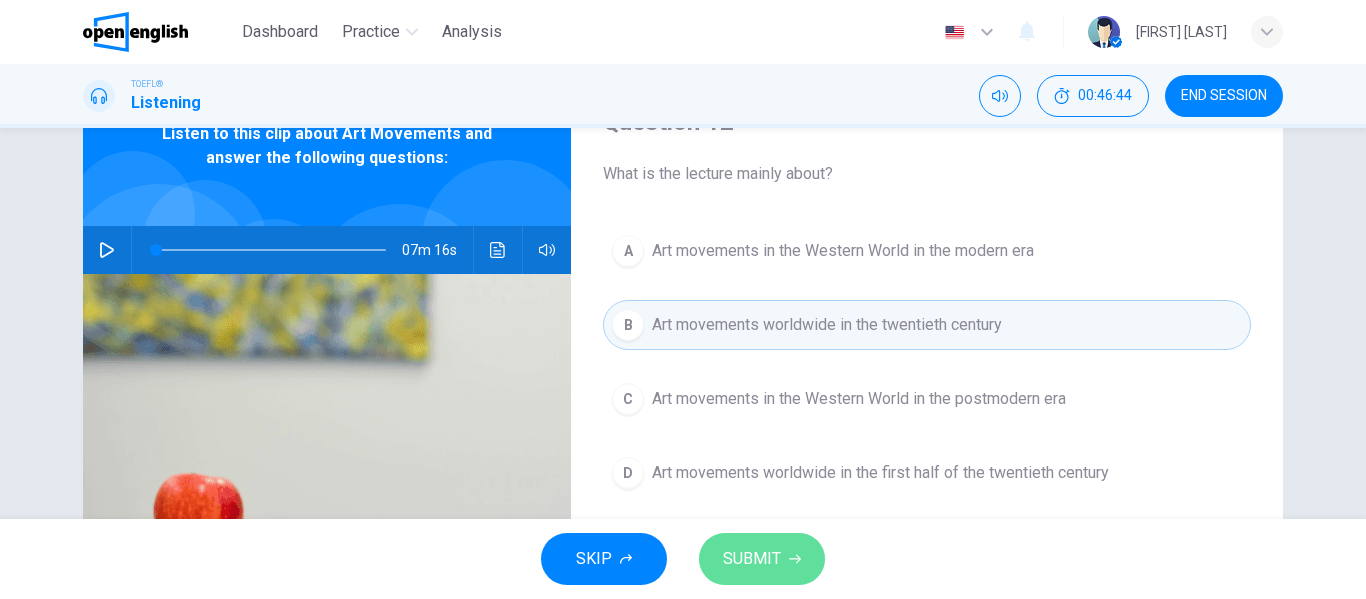 click on "SUBMIT" at bounding box center [752, 559] 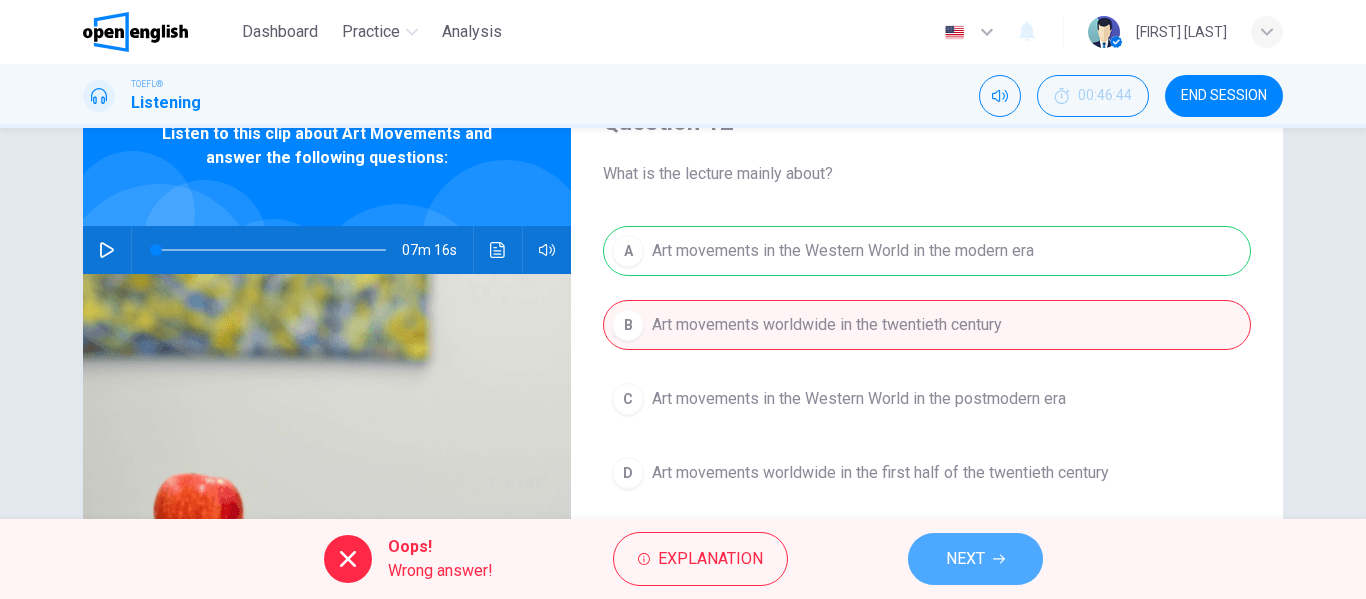 click on "NEXT" at bounding box center [965, 559] 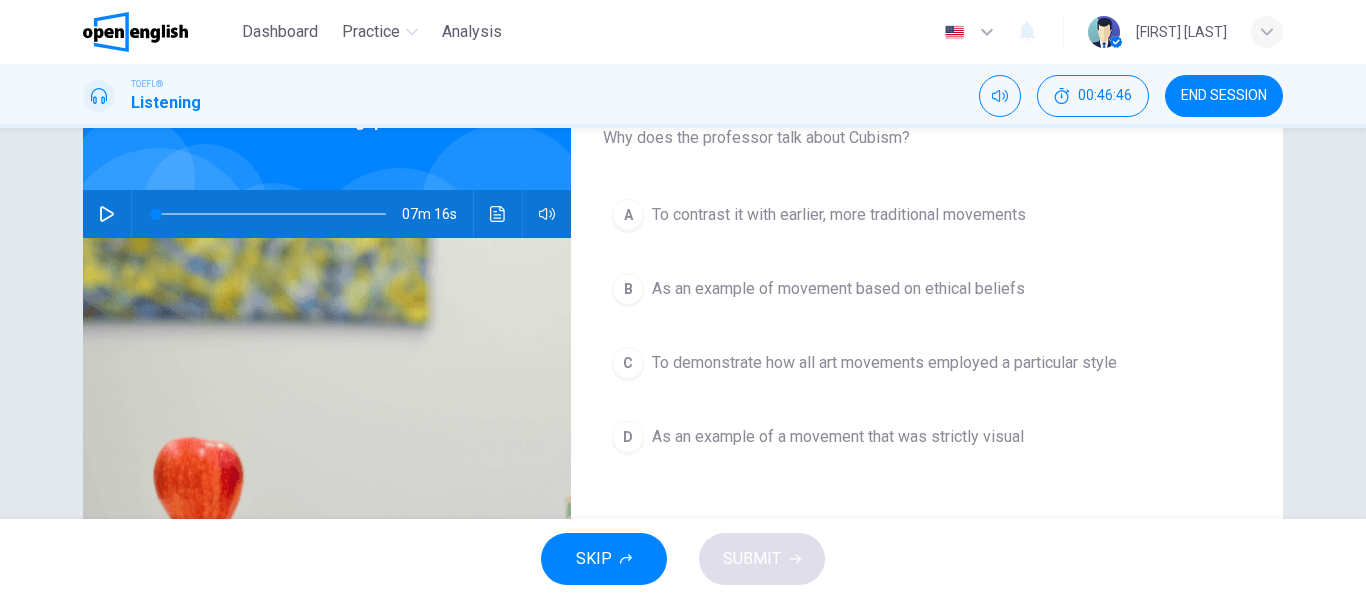 scroll, scrollTop: 139, scrollLeft: 0, axis: vertical 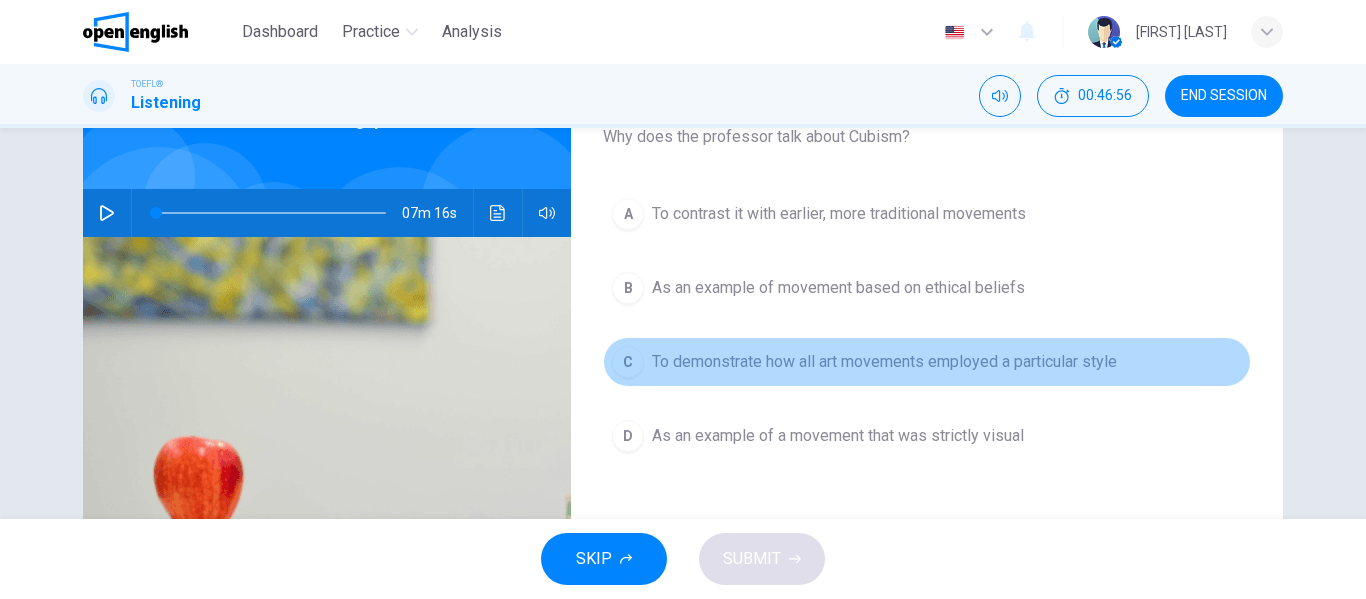 click on "To demonstrate how all art movements employed a particular style" at bounding box center (884, 362) 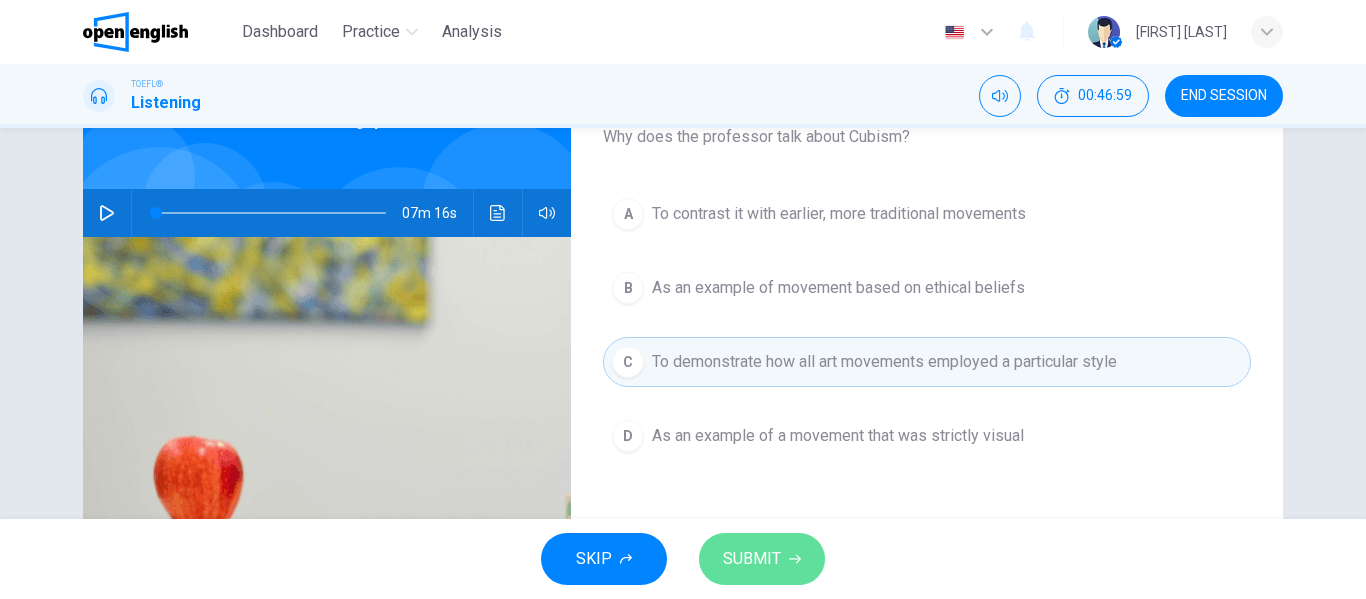 click on "SUBMIT" at bounding box center (762, 559) 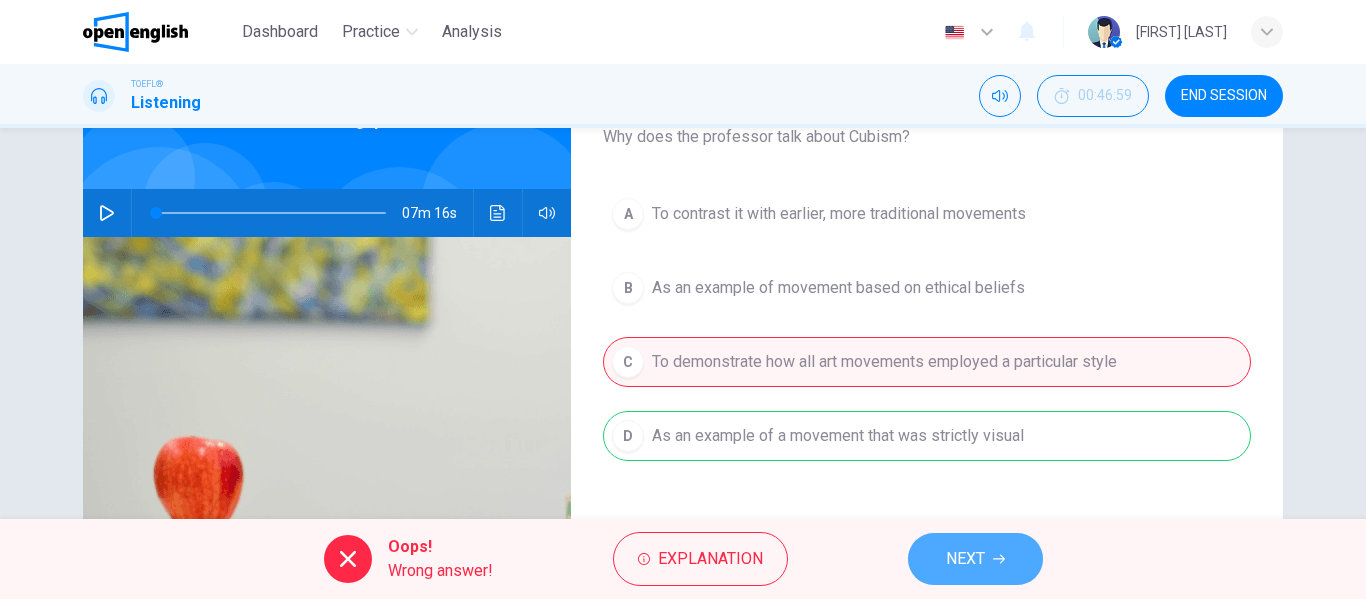 click on "NEXT" at bounding box center [965, 559] 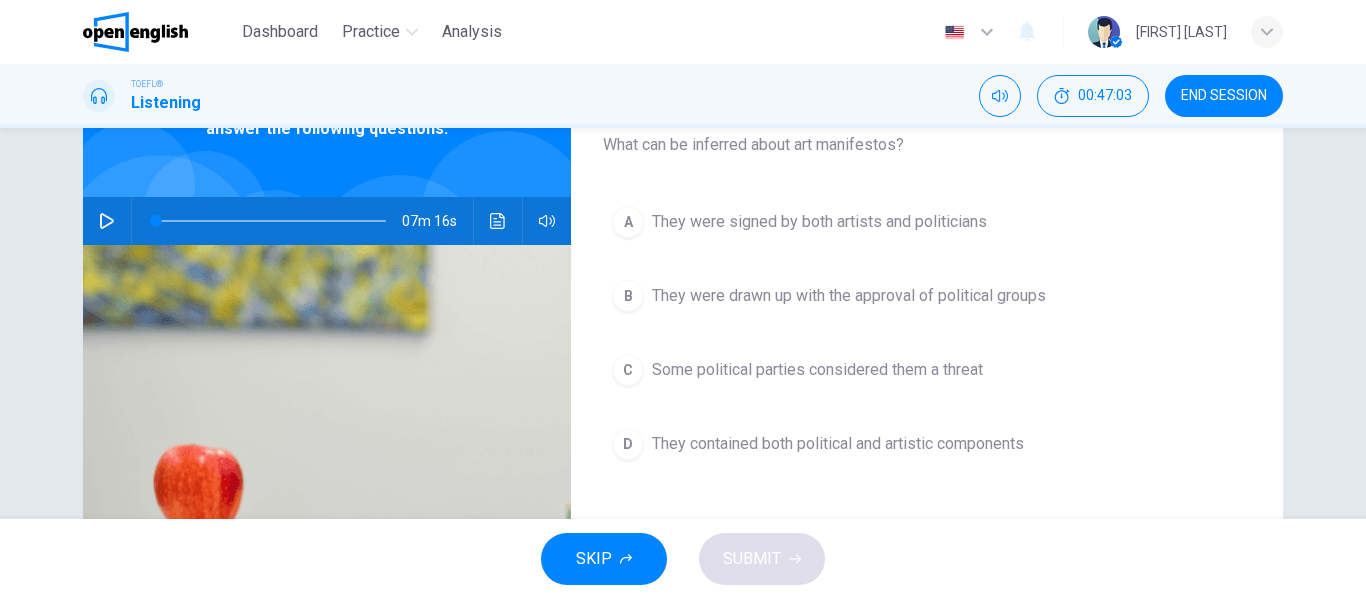 scroll, scrollTop: 132, scrollLeft: 0, axis: vertical 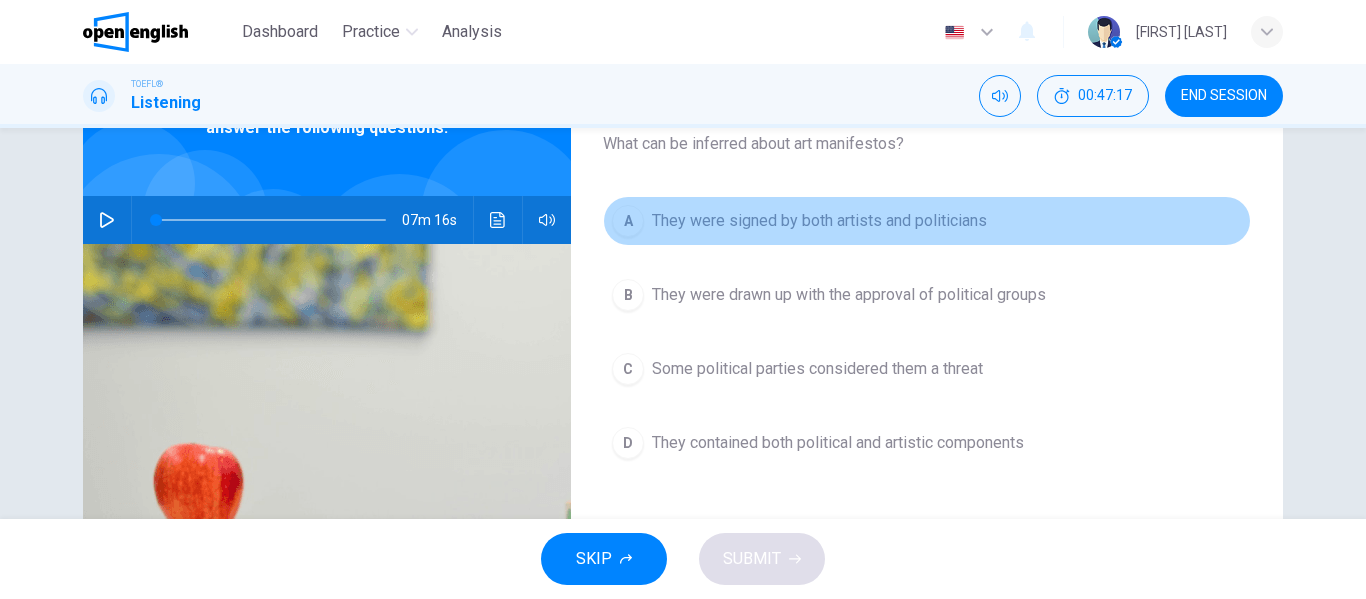 click on "A They were signed by both artists and politicians" at bounding box center [927, 221] 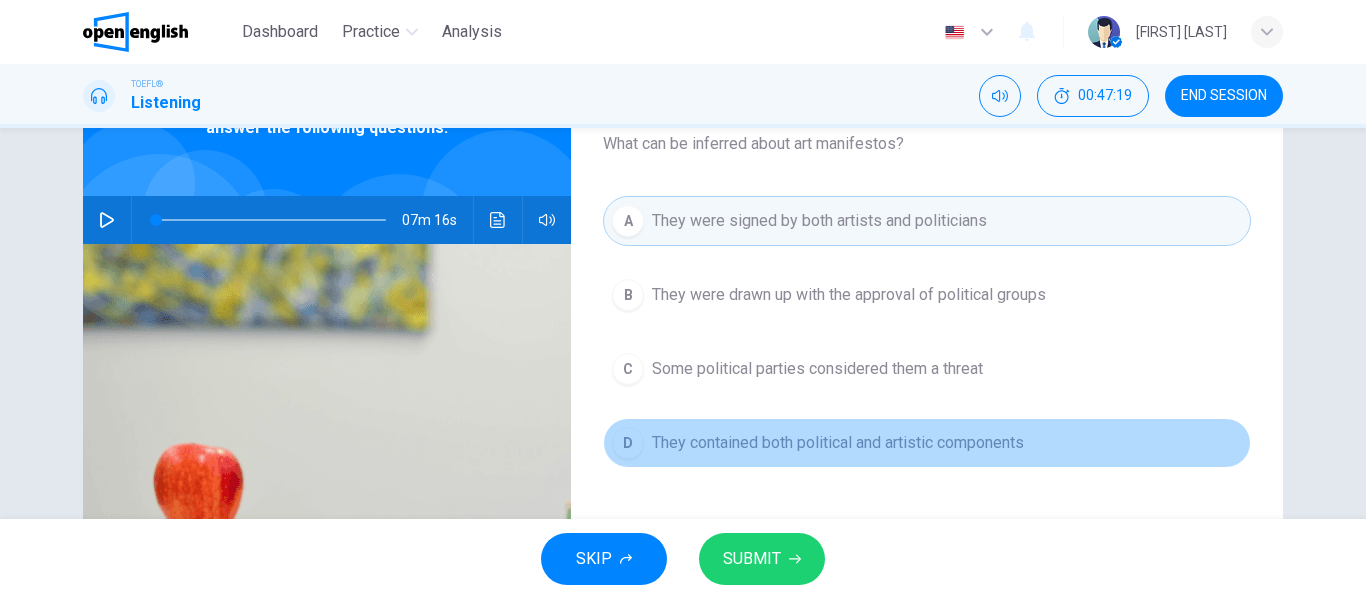 click on "D They contained both political and artistic components" at bounding box center [927, 443] 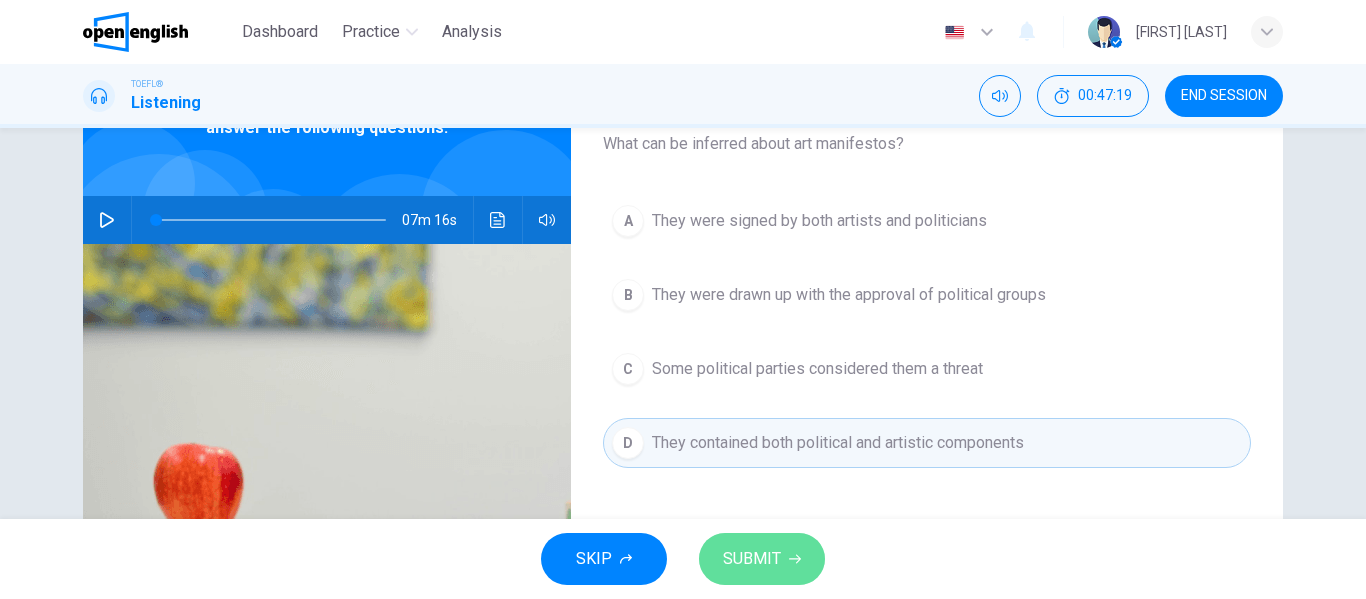 click on "SUBMIT" at bounding box center (752, 559) 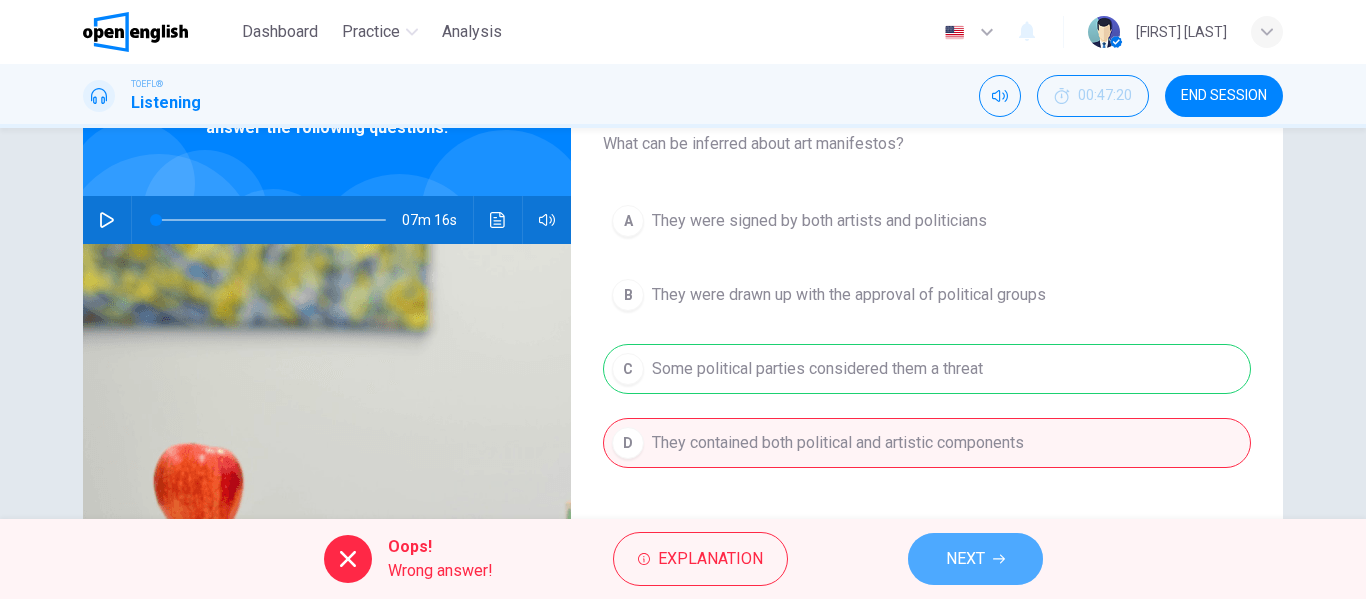 click on "NEXT" at bounding box center (975, 559) 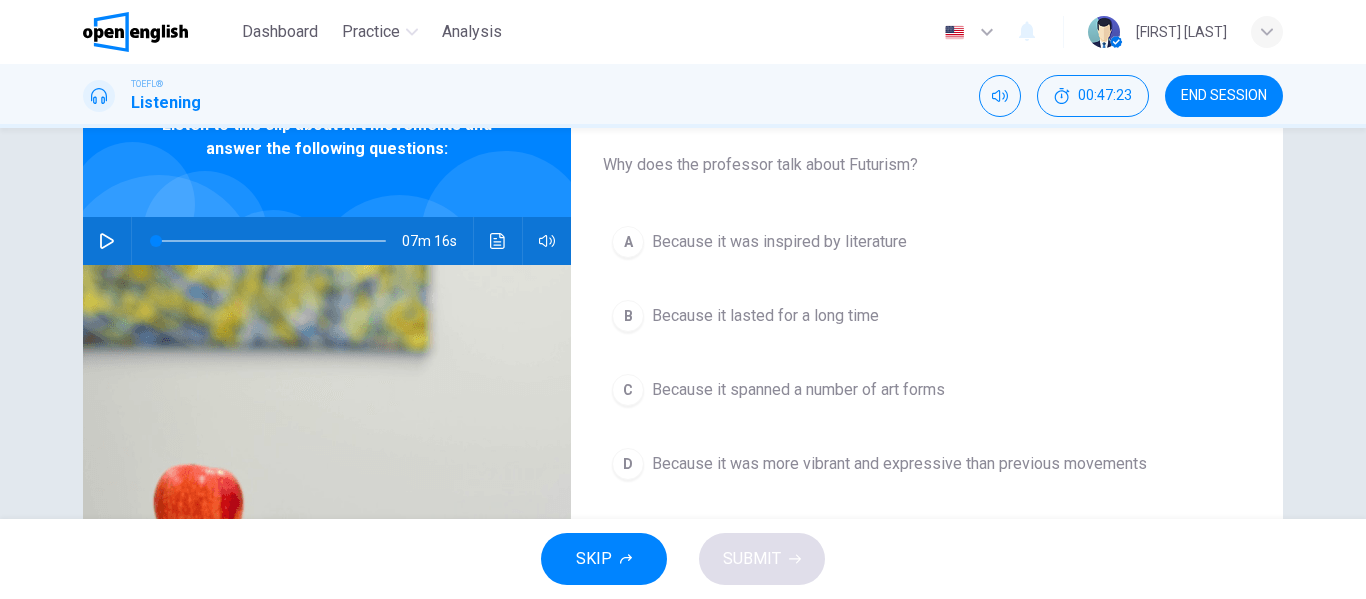scroll, scrollTop: 112, scrollLeft: 0, axis: vertical 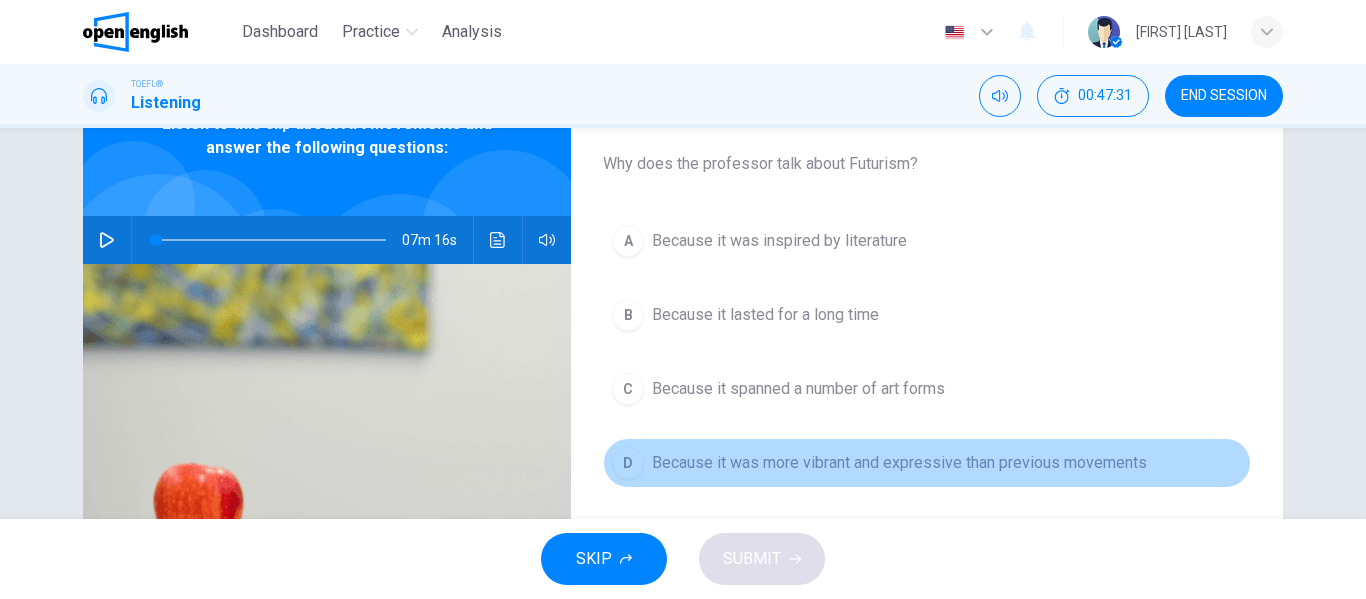 click on "Because it was more vibrant and expressive than previous movements" at bounding box center [899, 463] 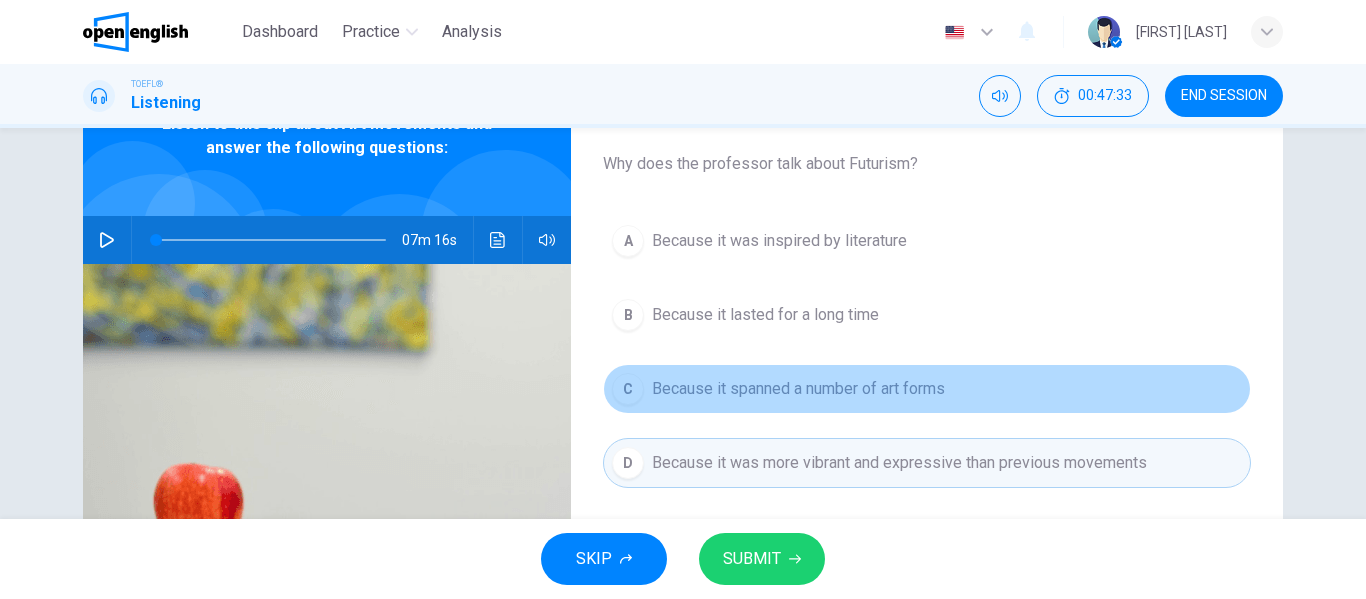 click on "Because it spanned a number of art forms" at bounding box center (798, 389) 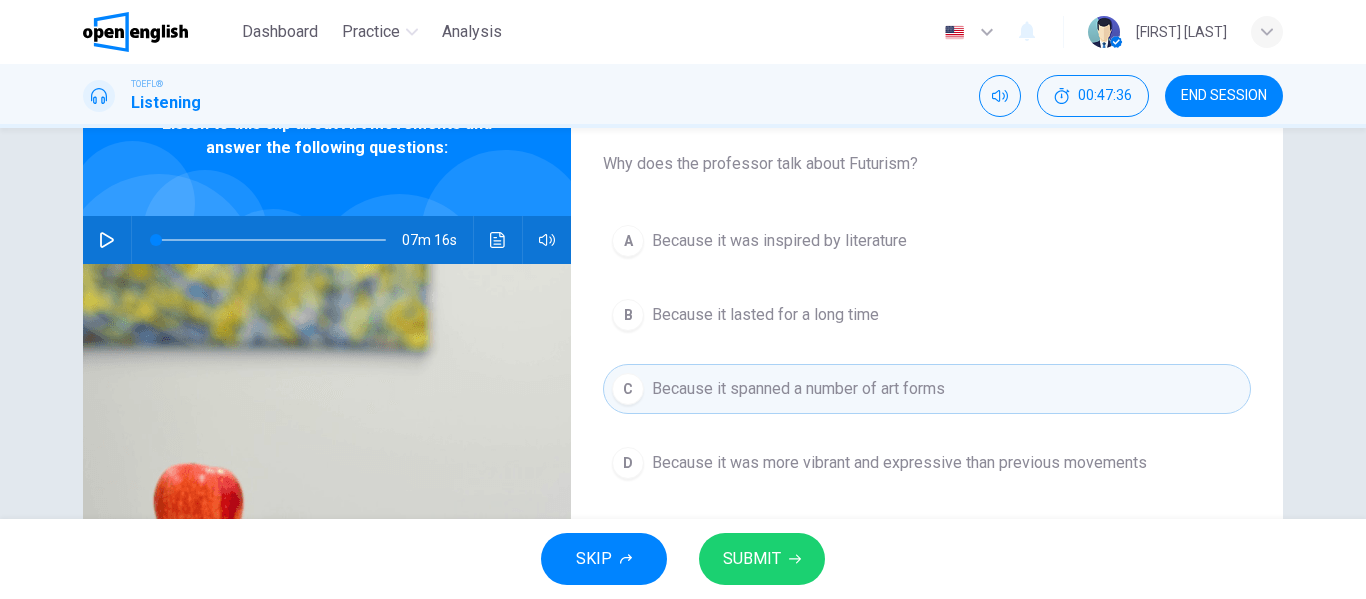 click on "A Because it was inspired by literature B Because it lasted for a long time C Because it spanned a number of art forms D Because it was more vibrant and expressive than previous movements" at bounding box center (927, 372) 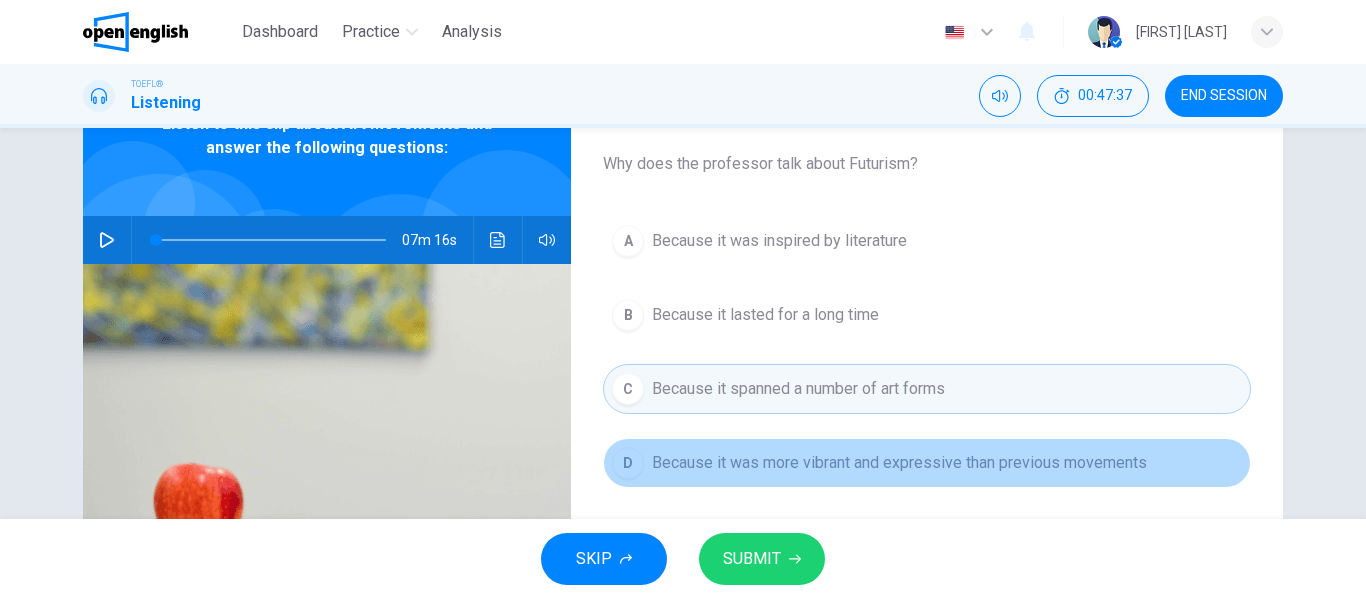 click on "Because it was more vibrant and expressive than previous movements" at bounding box center (899, 463) 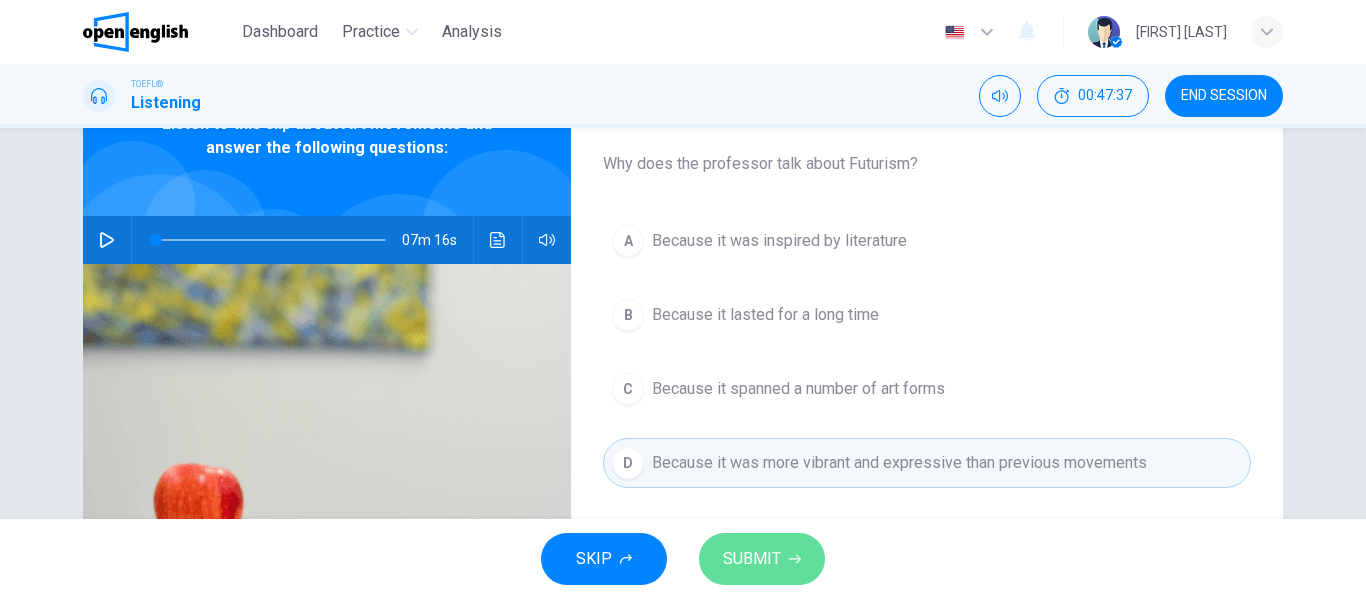 click on "SUBMIT" at bounding box center [752, 559] 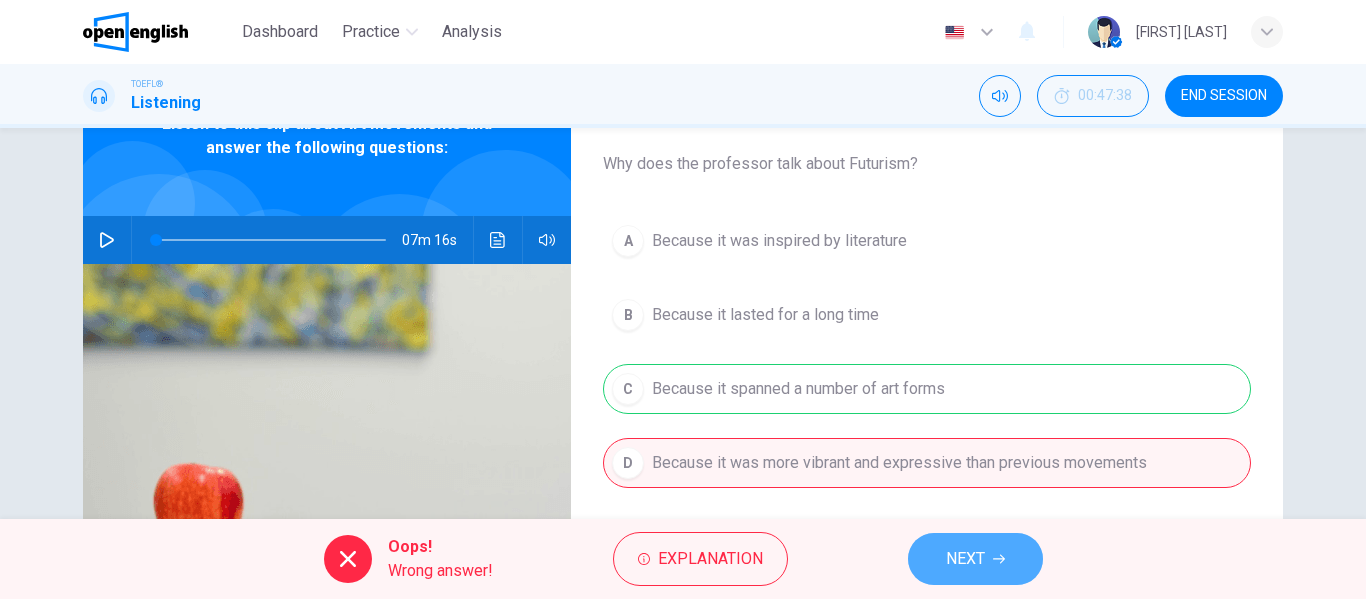 click on "NEXT" at bounding box center (975, 559) 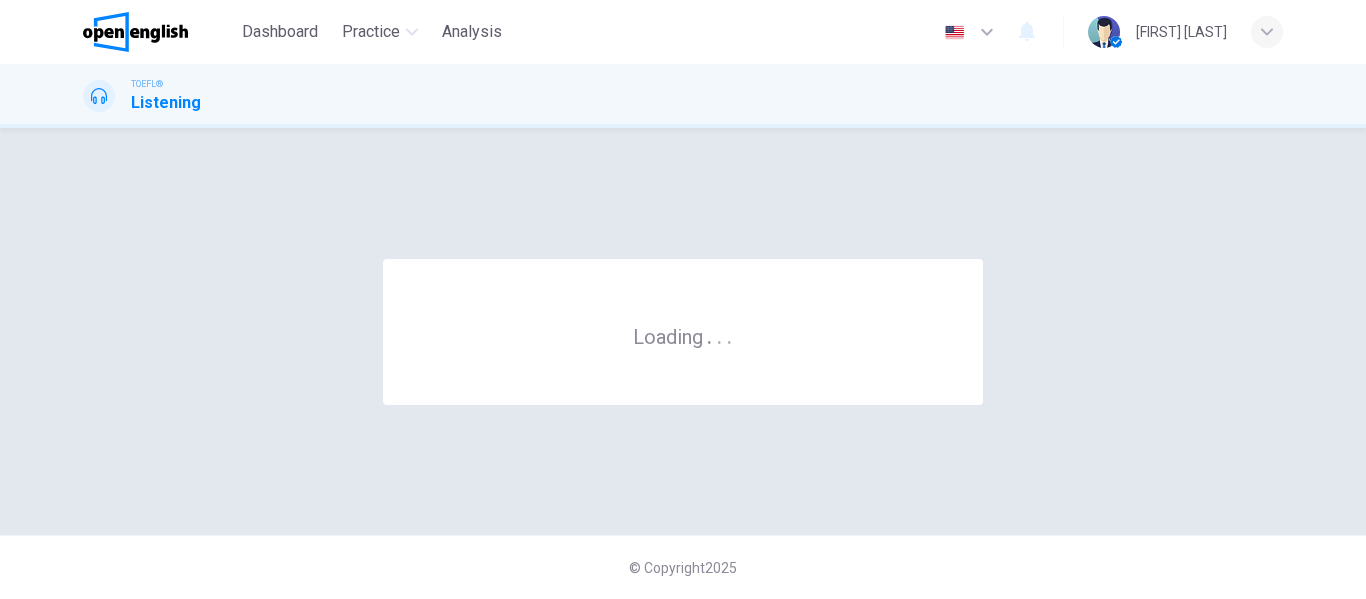 scroll, scrollTop: 0, scrollLeft: 0, axis: both 